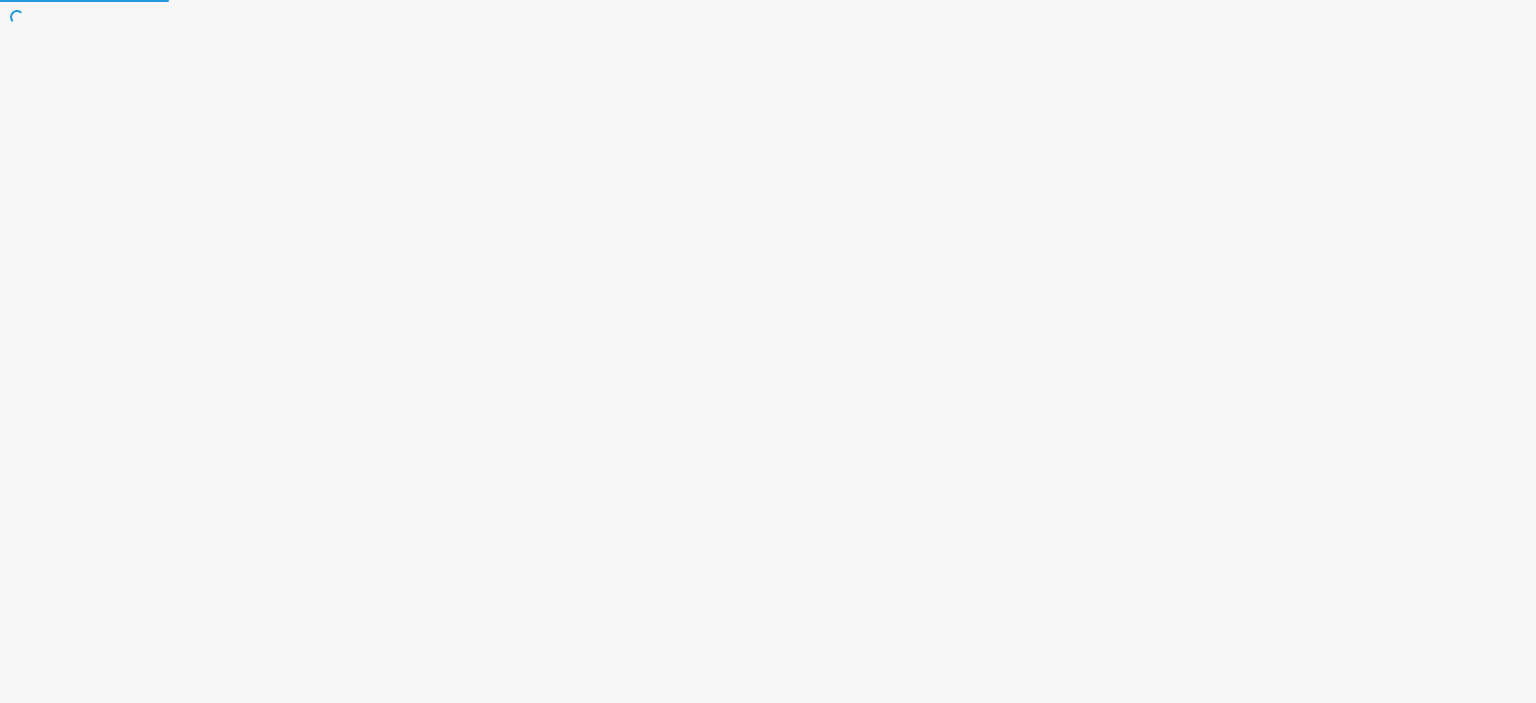 scroll, scrollTop: 0, scrollLeft: 0, axis: both 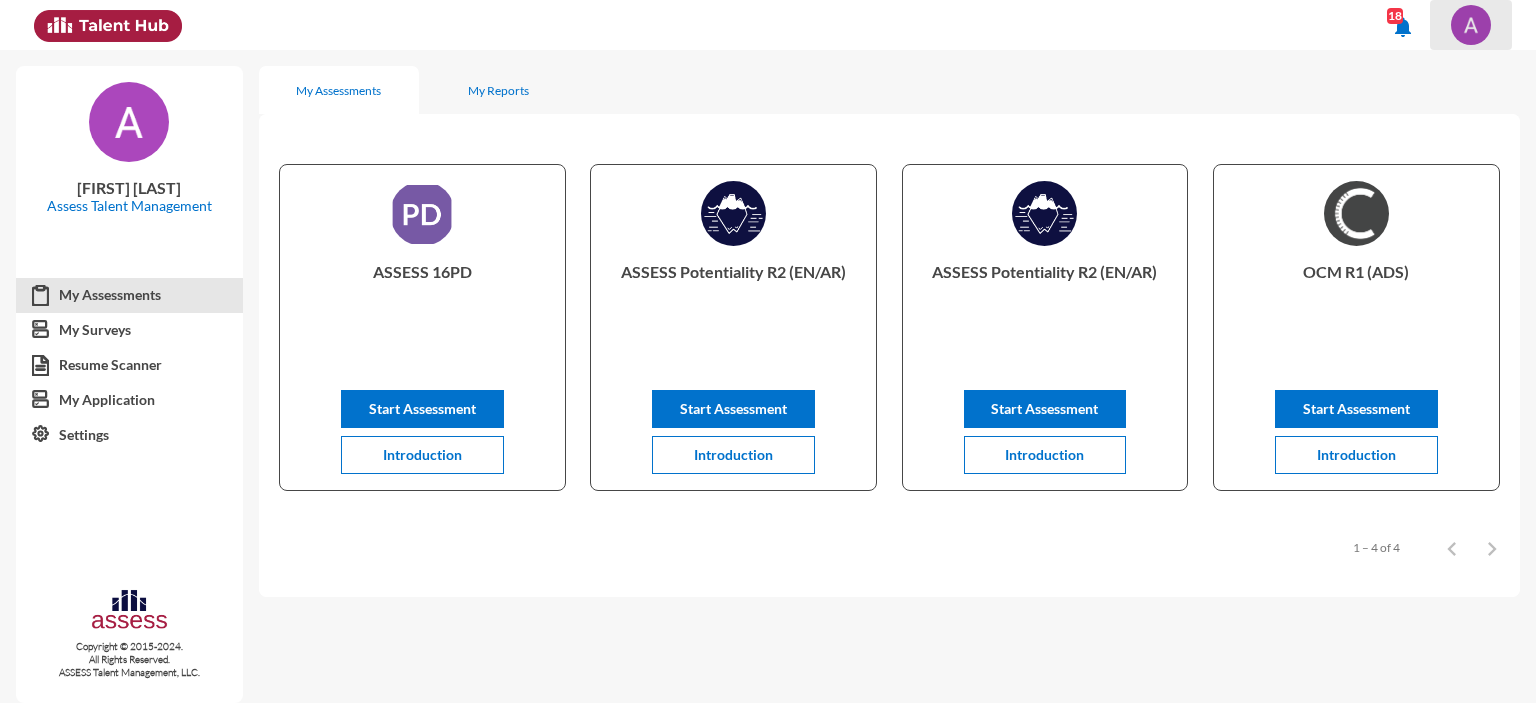 click at bounding box center [1471, 25] 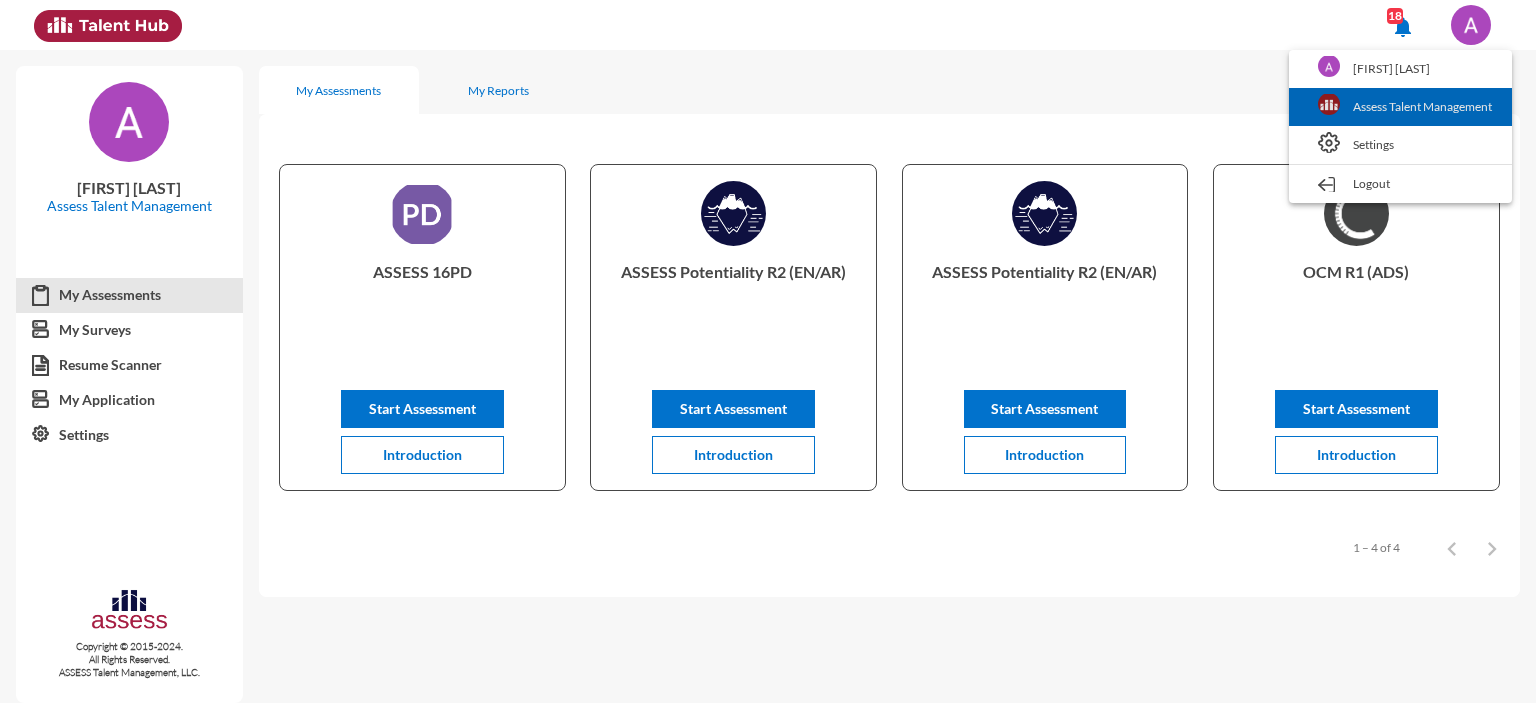 click on "Assess Talent Management" at bounding box center [1400, 107] 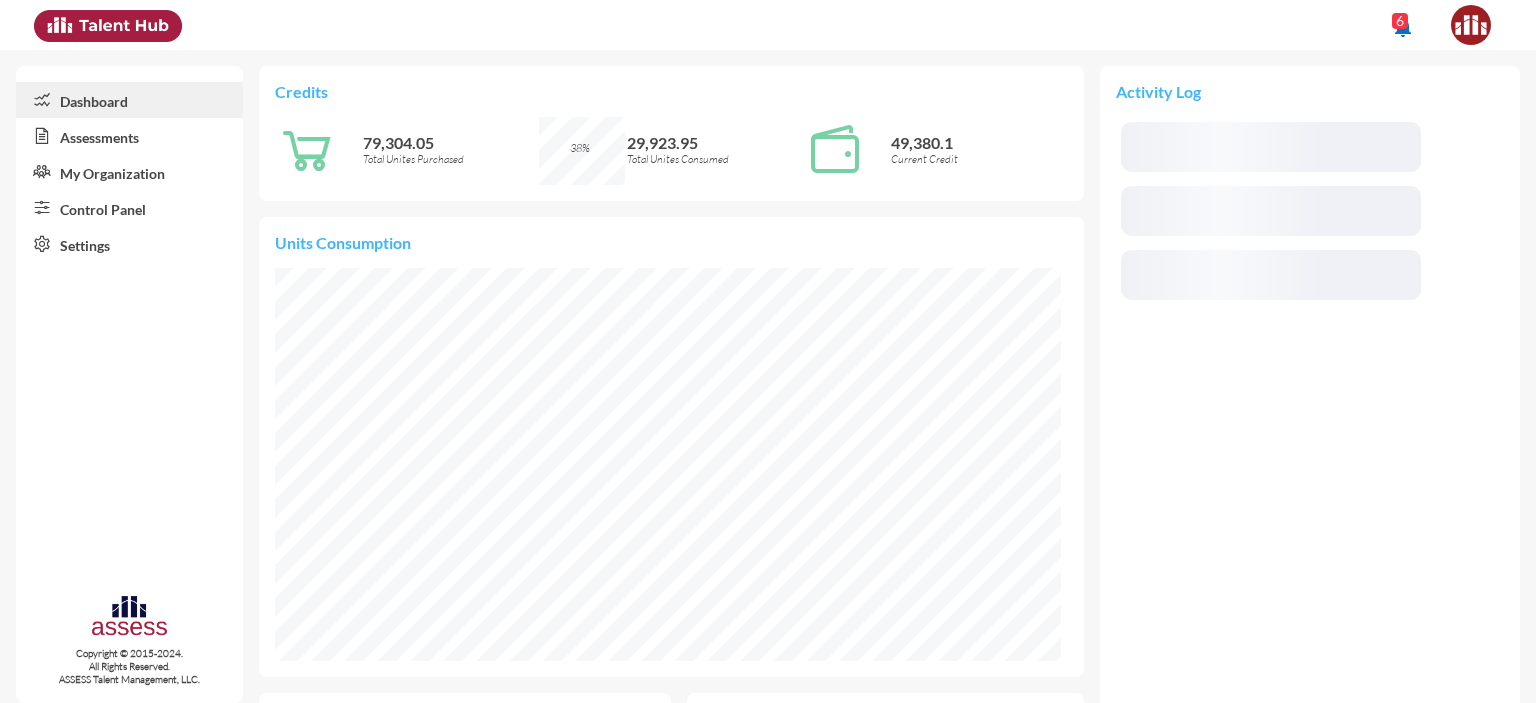 scroll, scrollTop: 999932, scrollLeft: 999912, axis: both 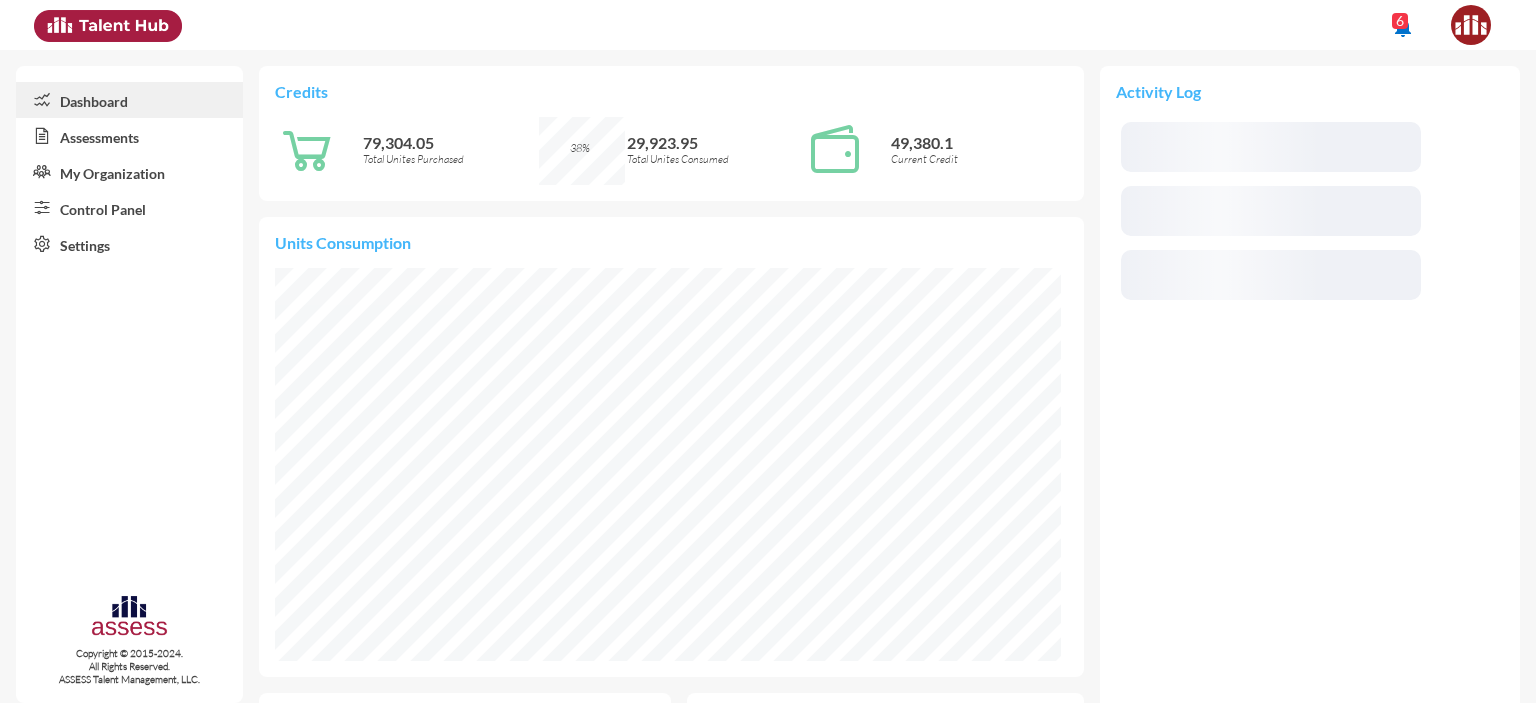 click on "Assessments" at bounding box center [129, 136] 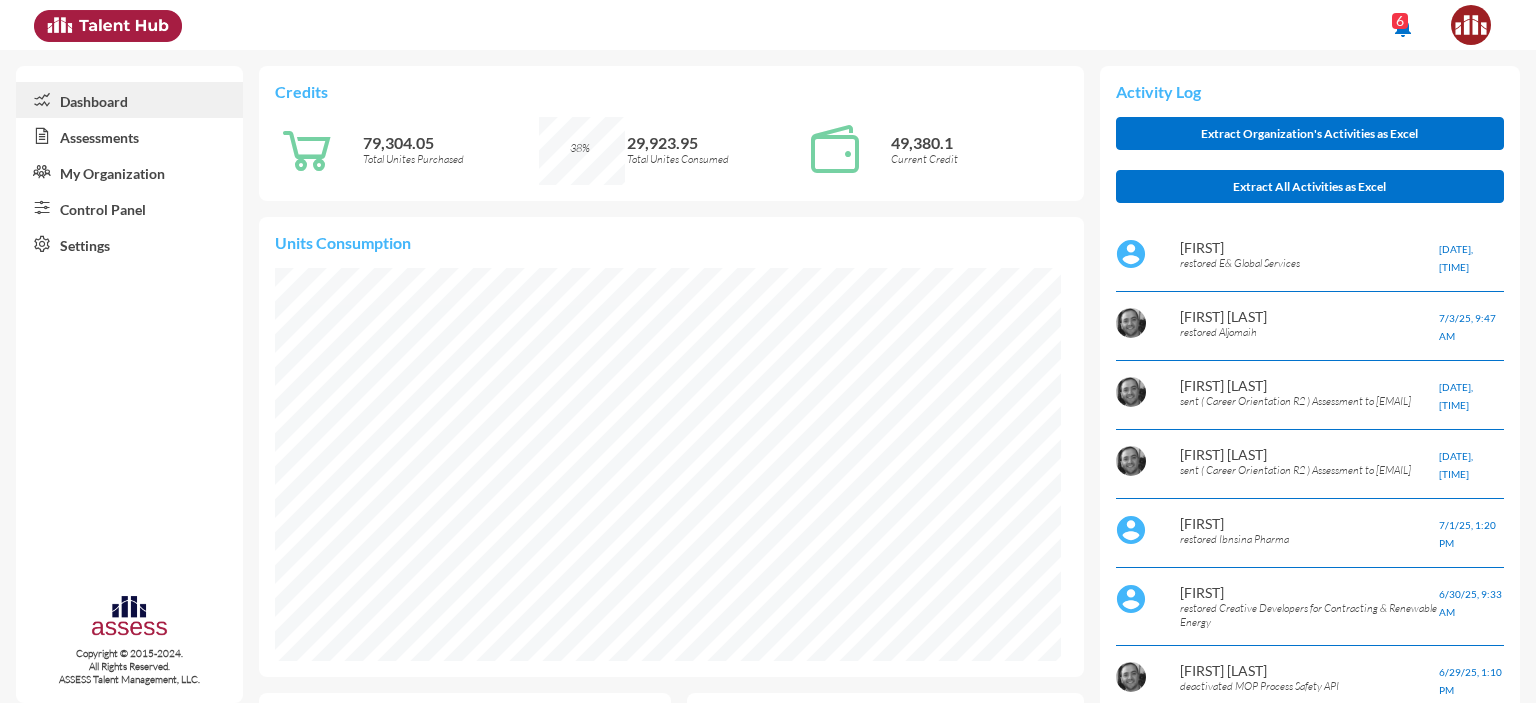 scroll, scrollTop: 999821, scrollLeft: 999622, axis: both 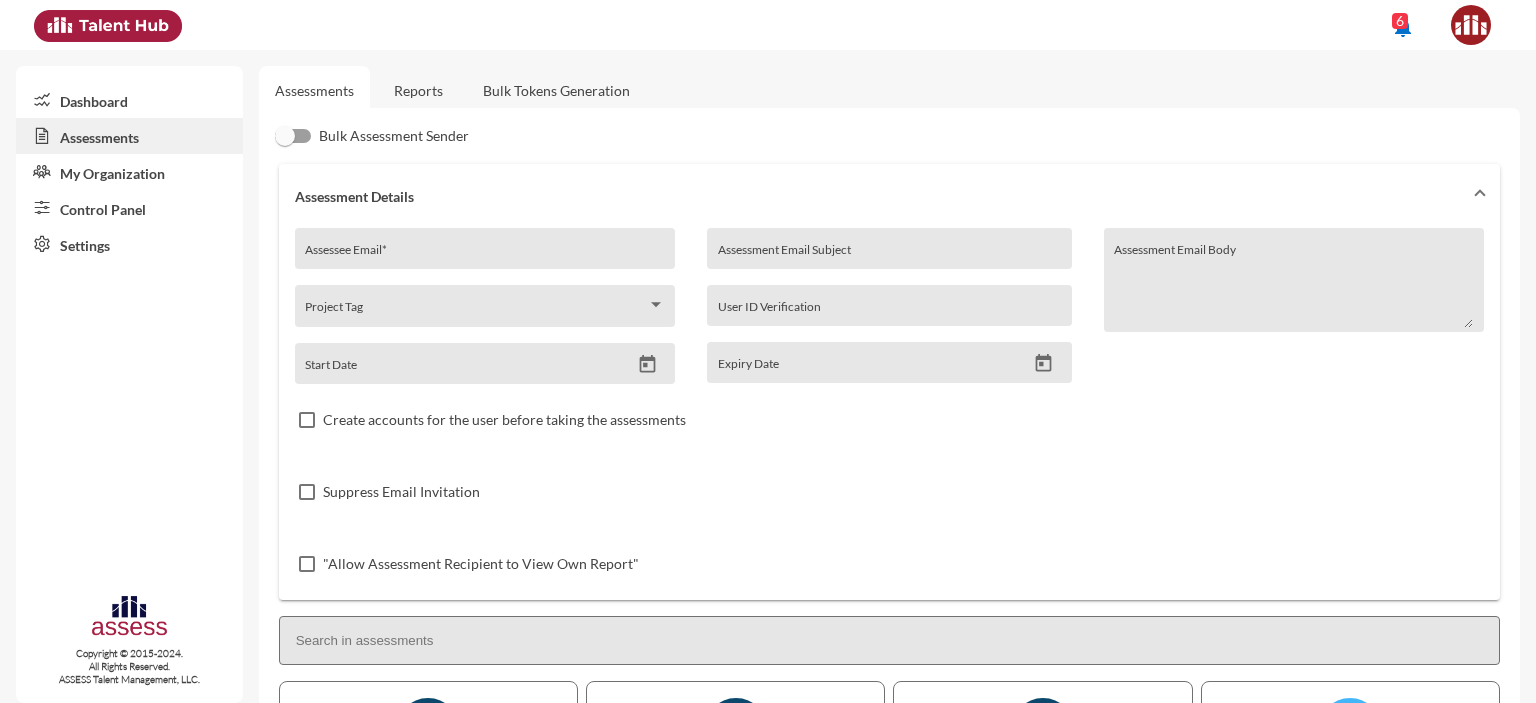 click on "Reports" at bounding box center (418, 90) 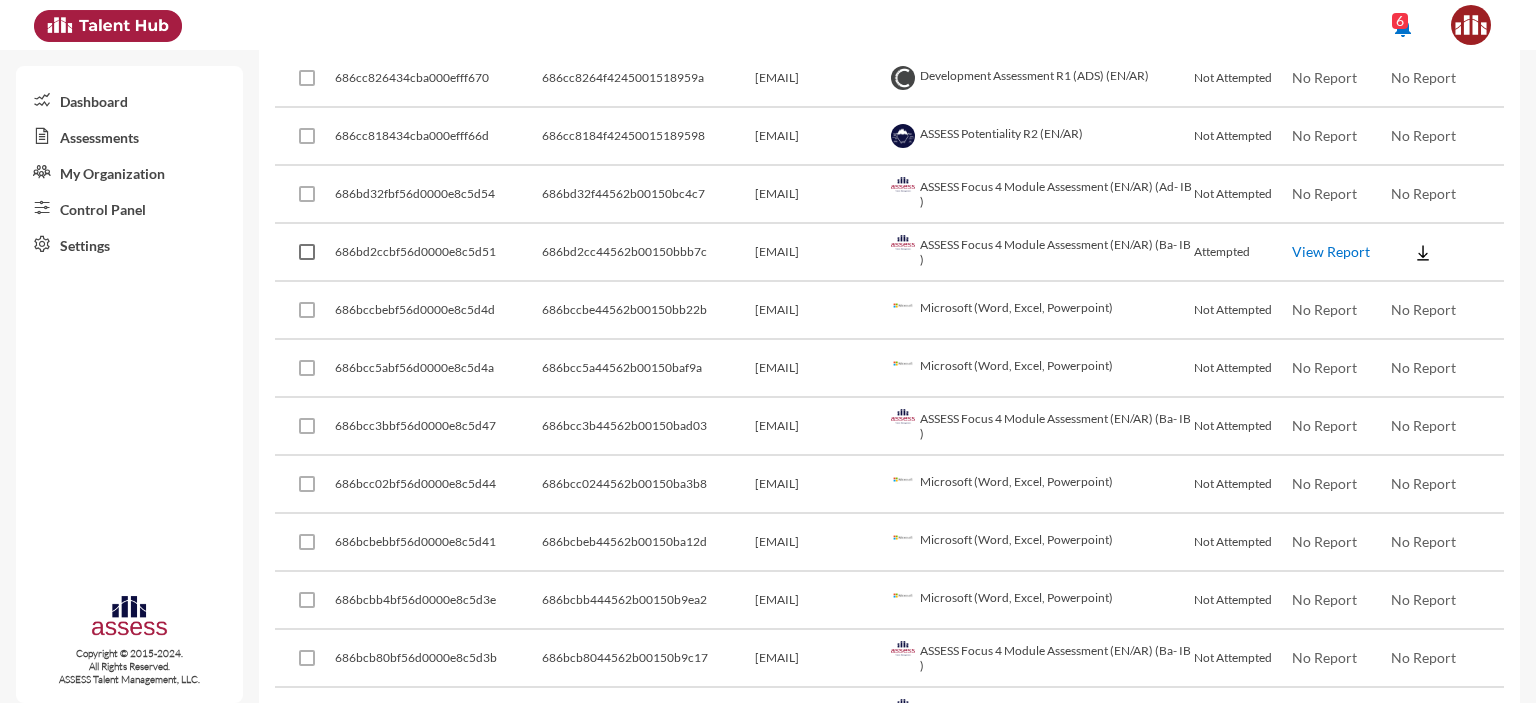 scroll, scrollTop: 0, scrollLeft: 0, axis: both 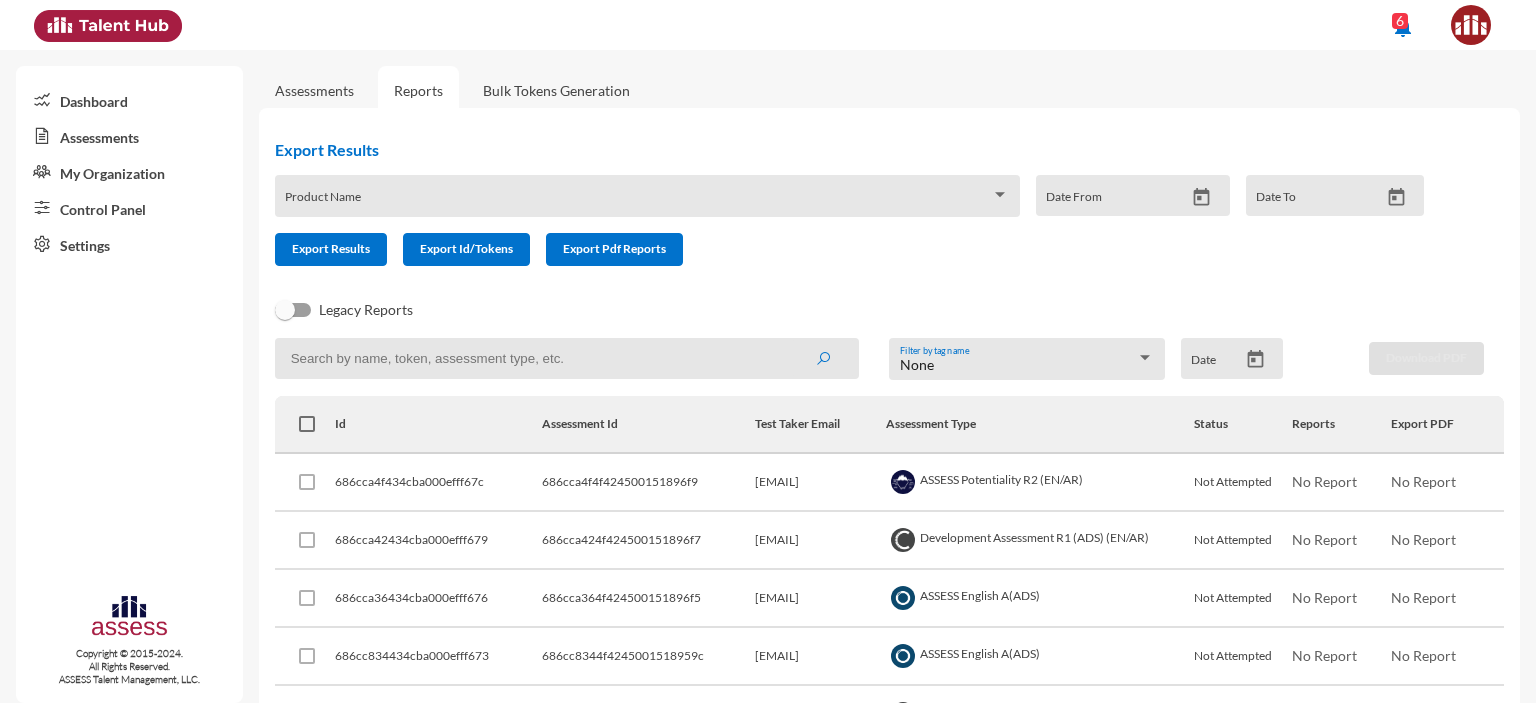 click at bounding box center [567, 358] 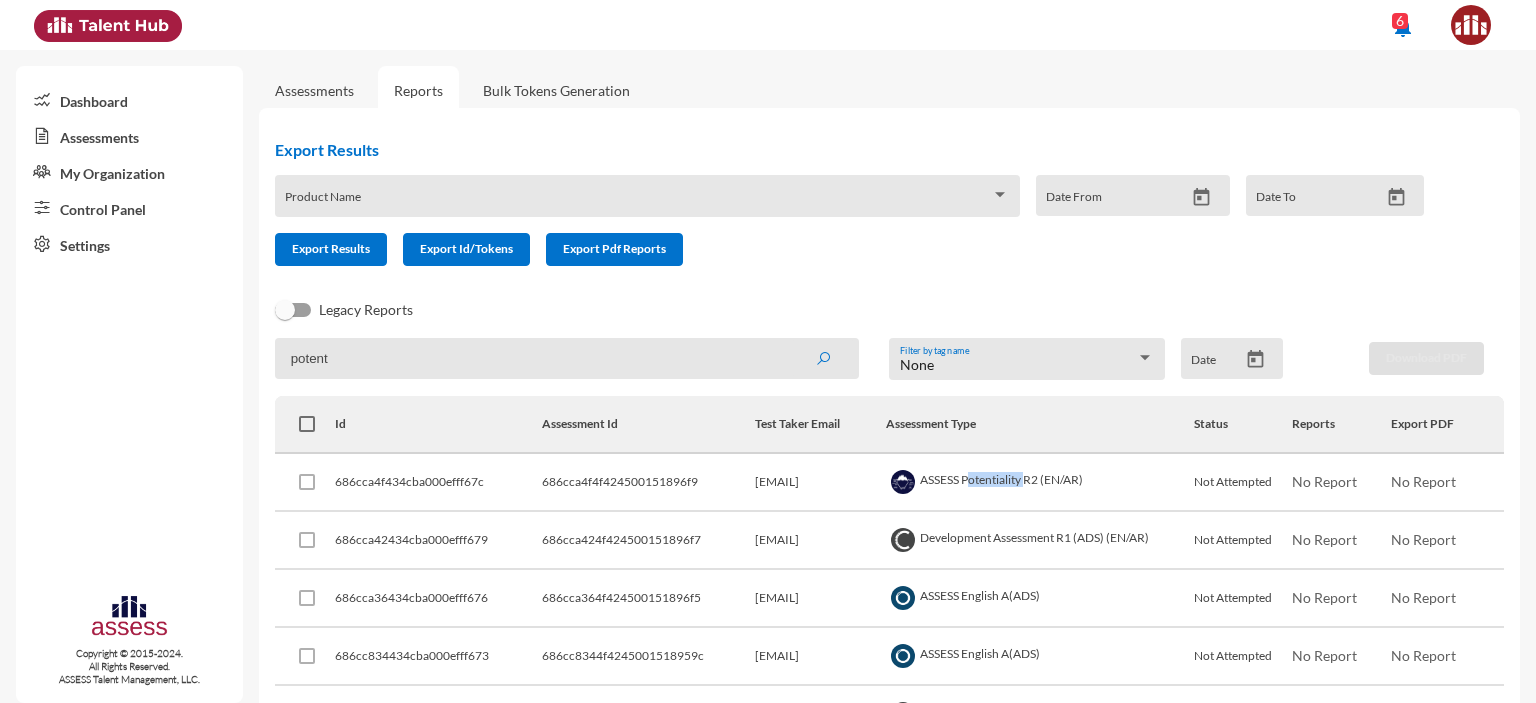 drag, startPoint x: 1061, startPoint y: 479, endPoint x: 1002, endPoint y: 481, distance: 59.03389 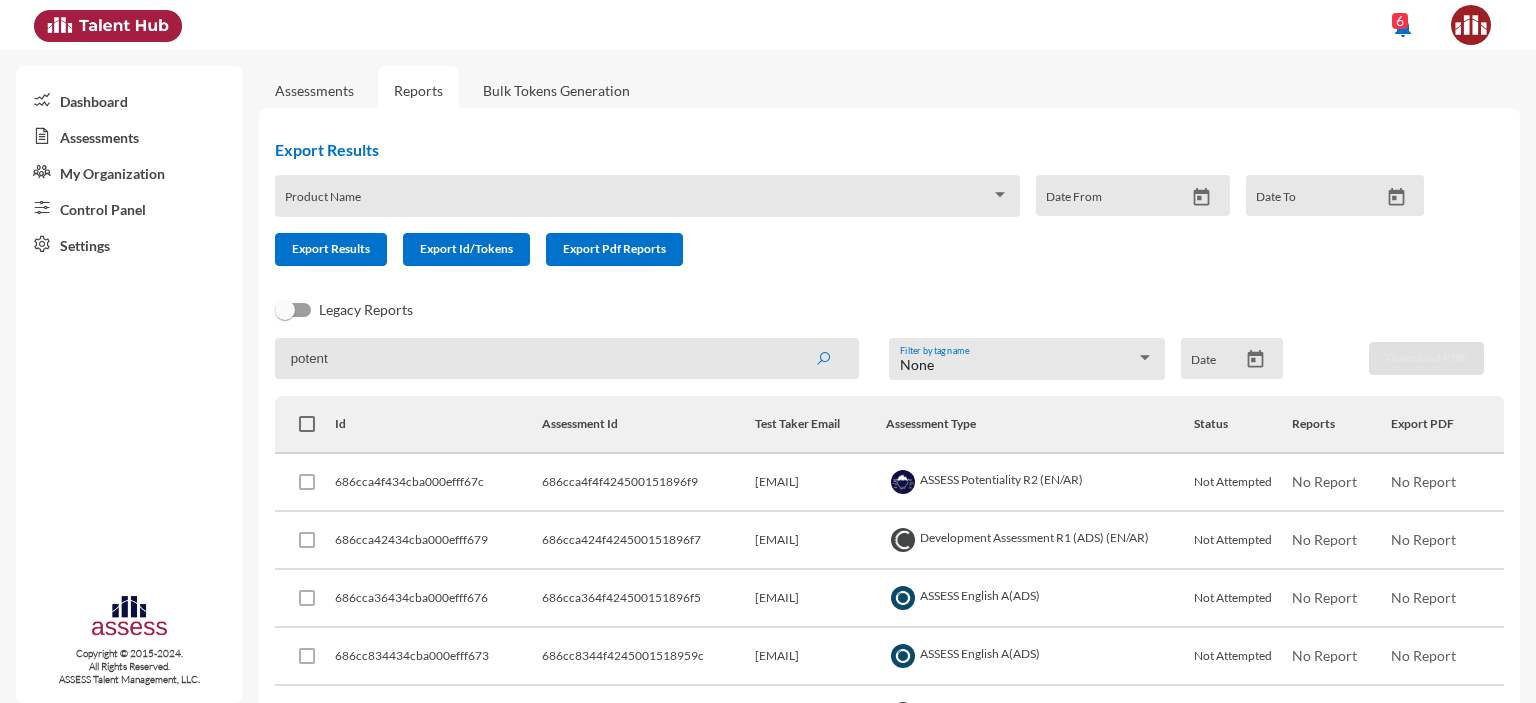 drag, startPoint x: 332, startPoint y: 360, endPoint x: 288, endPoint y: 357, distance: 44.102154 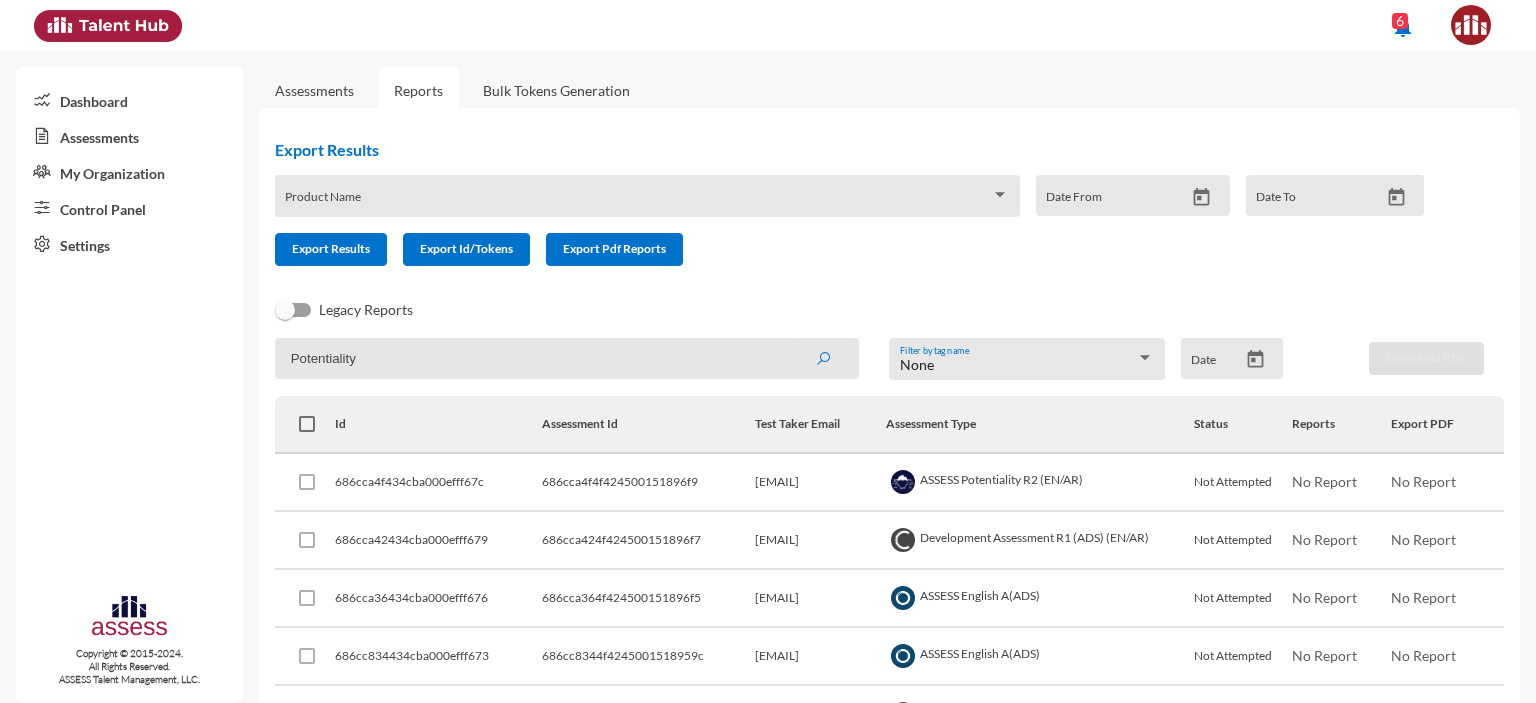 type on "Potentiality" 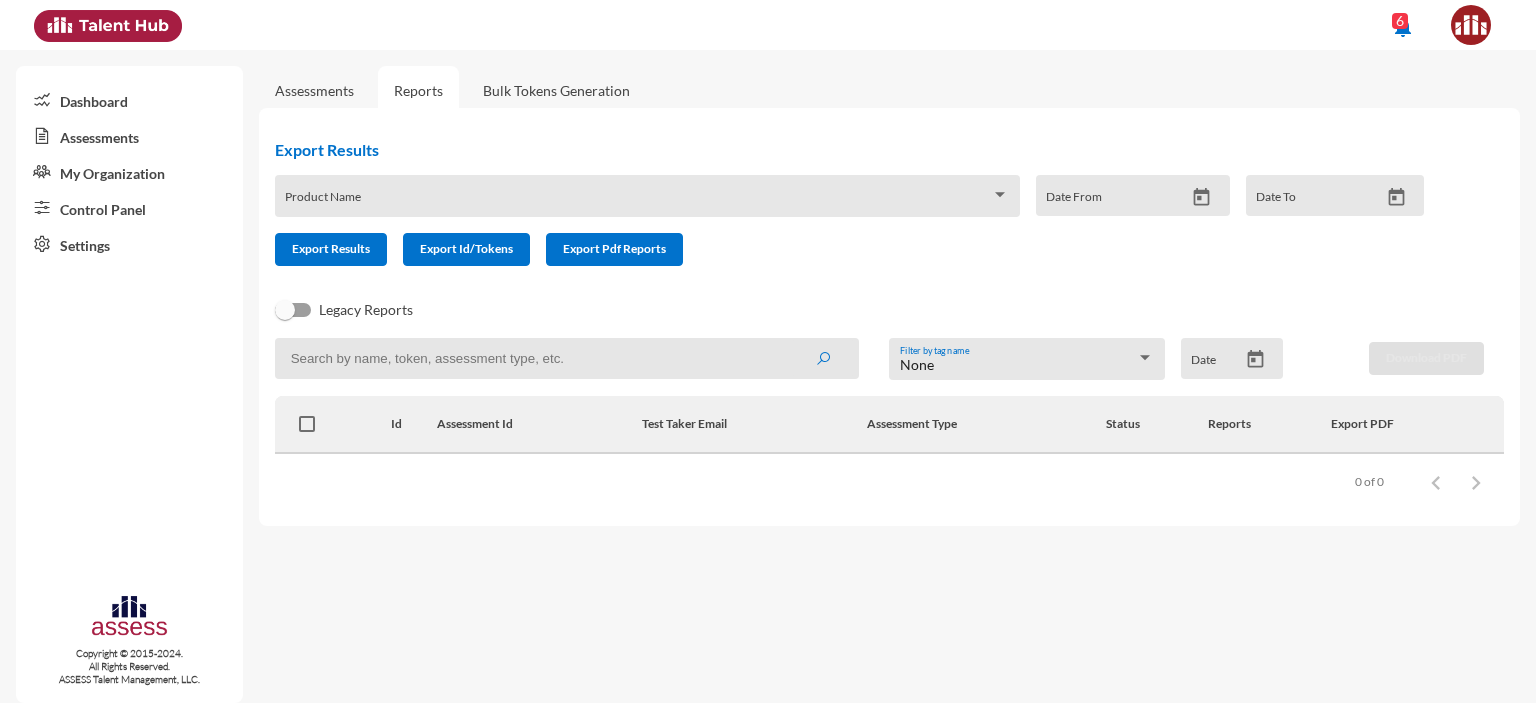 type 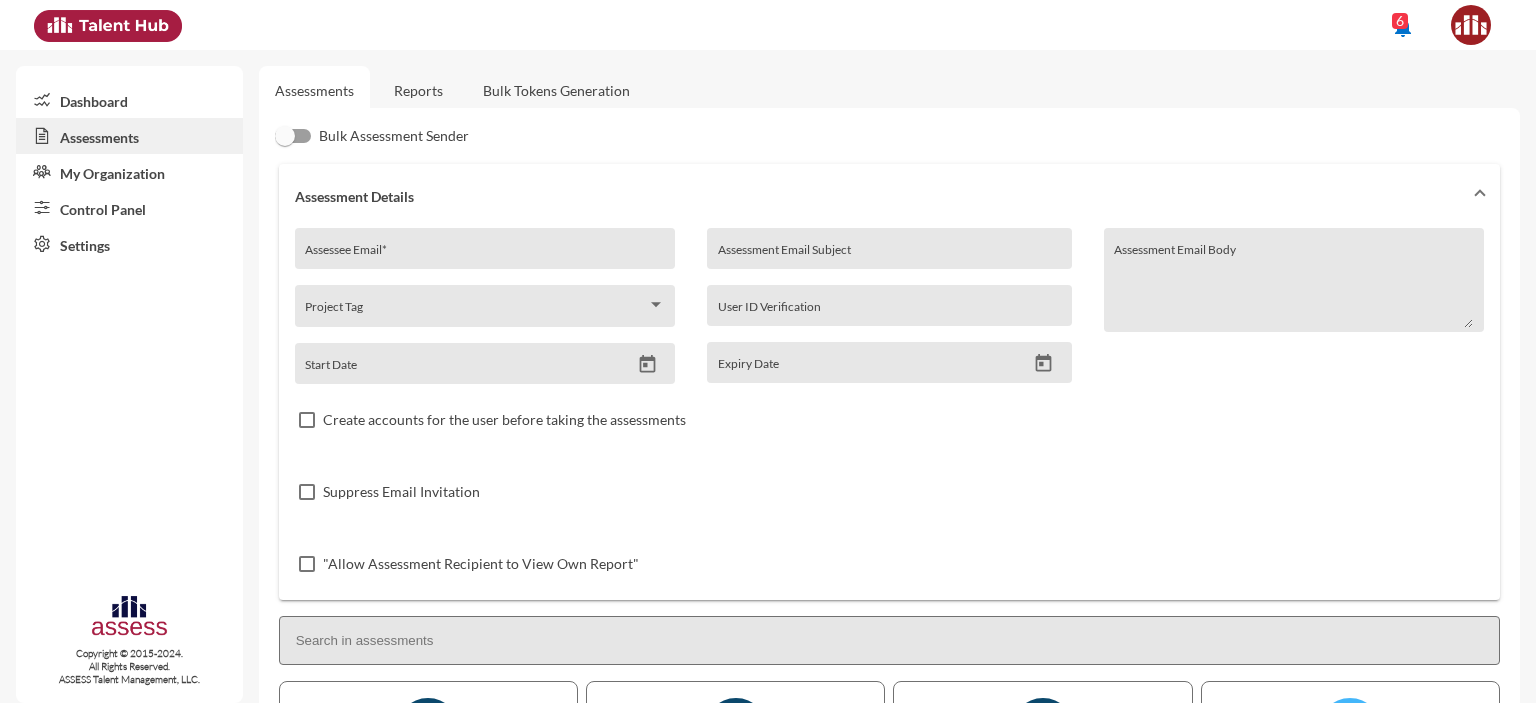 click on "Reports" at bounding box center (418, 90) 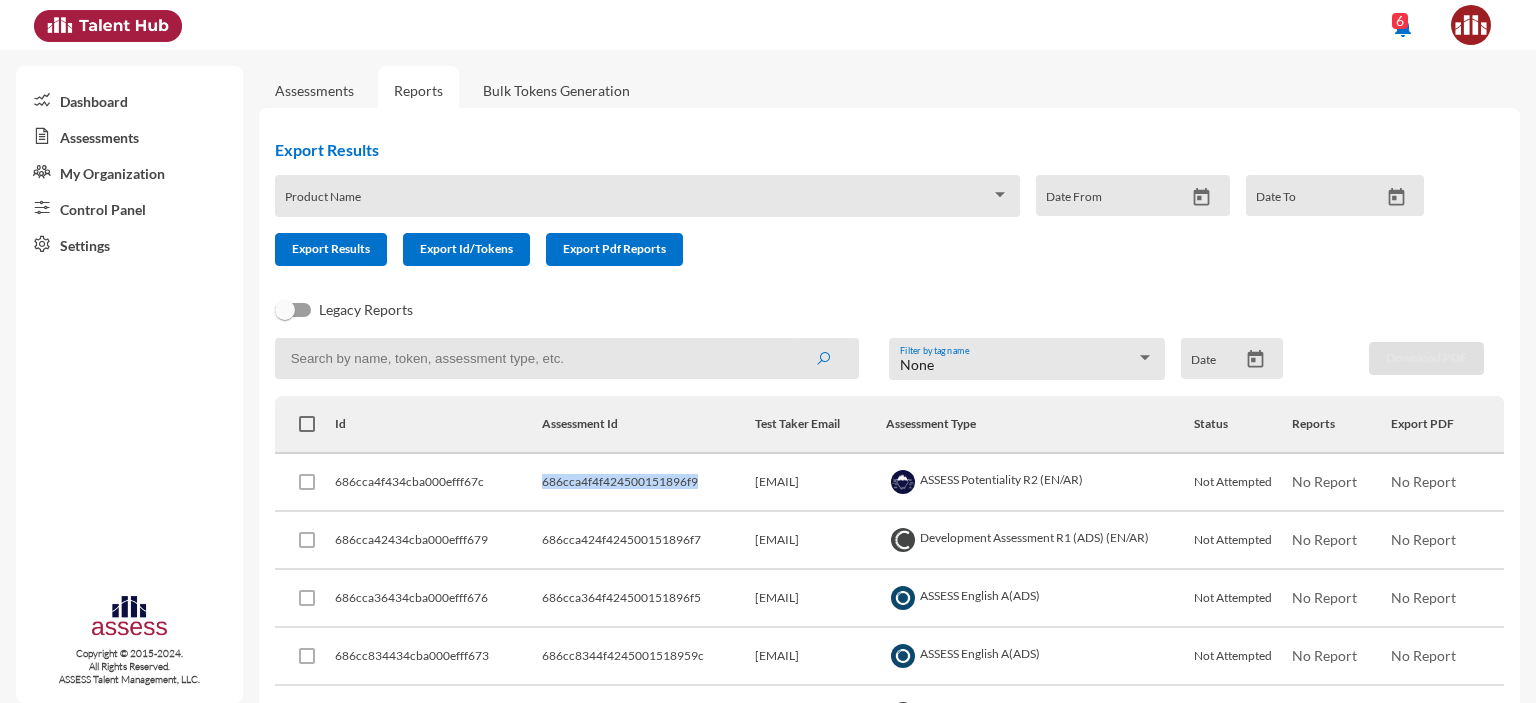 drag, startPoint x: 659, startPoint y: 480, endPoint x: 504, endPoint y: 485, distance: 155.08063 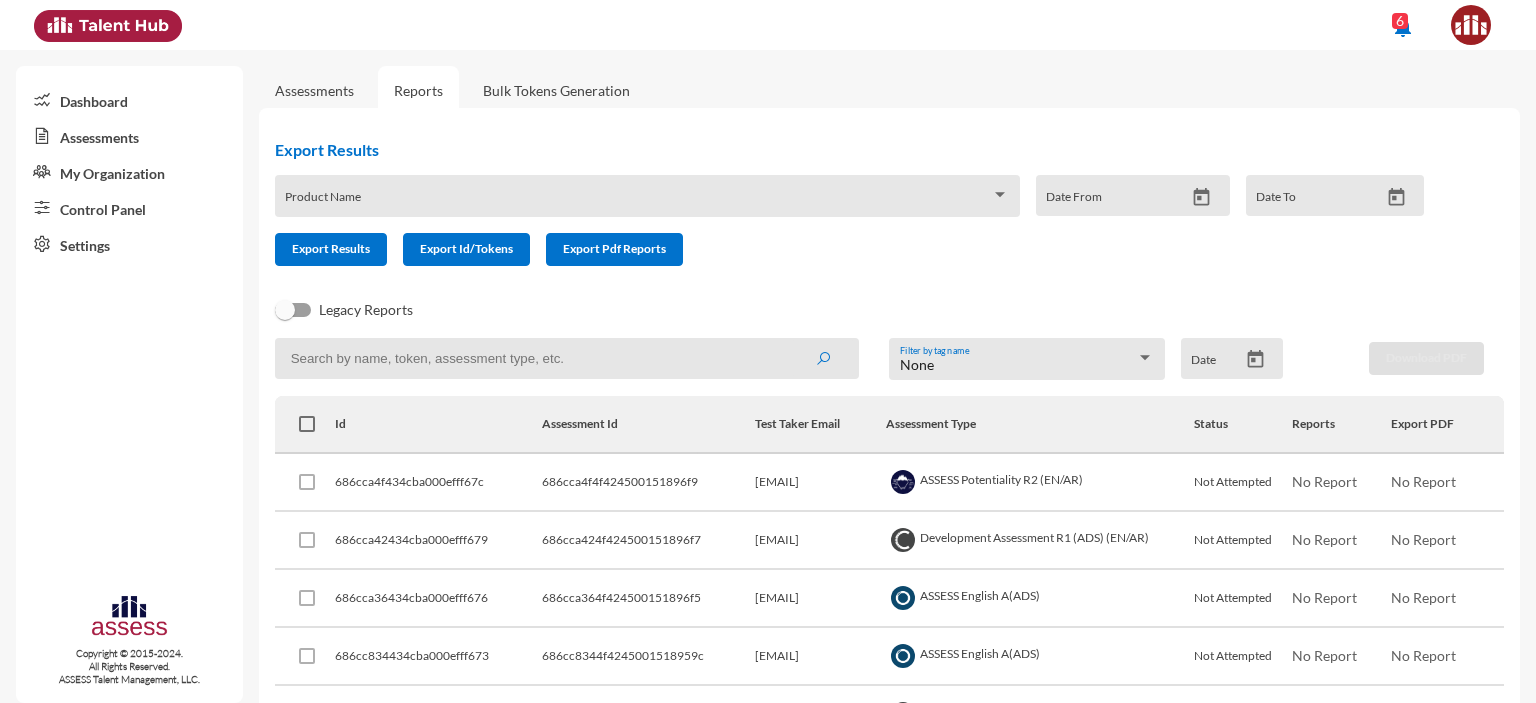 click at bounding box center (567, 358) 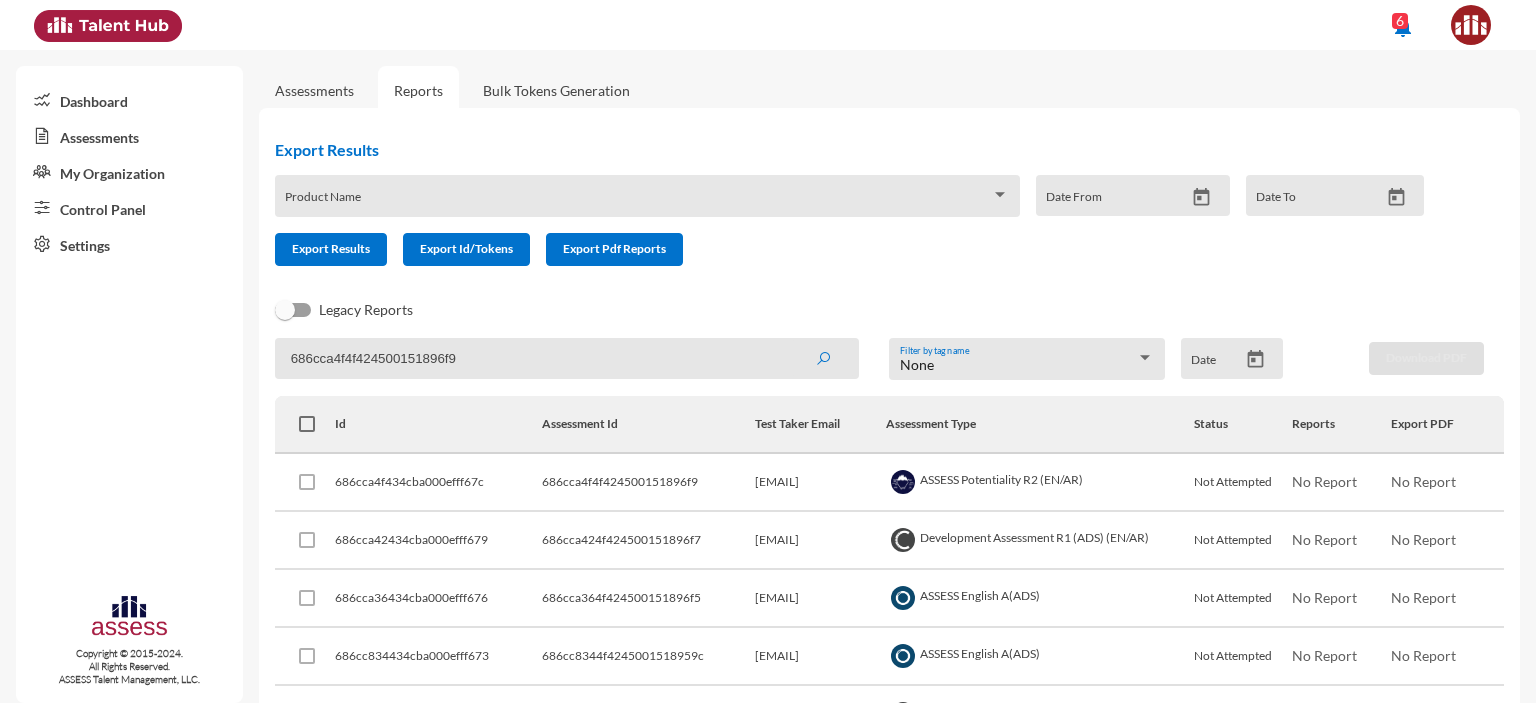 type on "686cca4f4f424500151896f9" 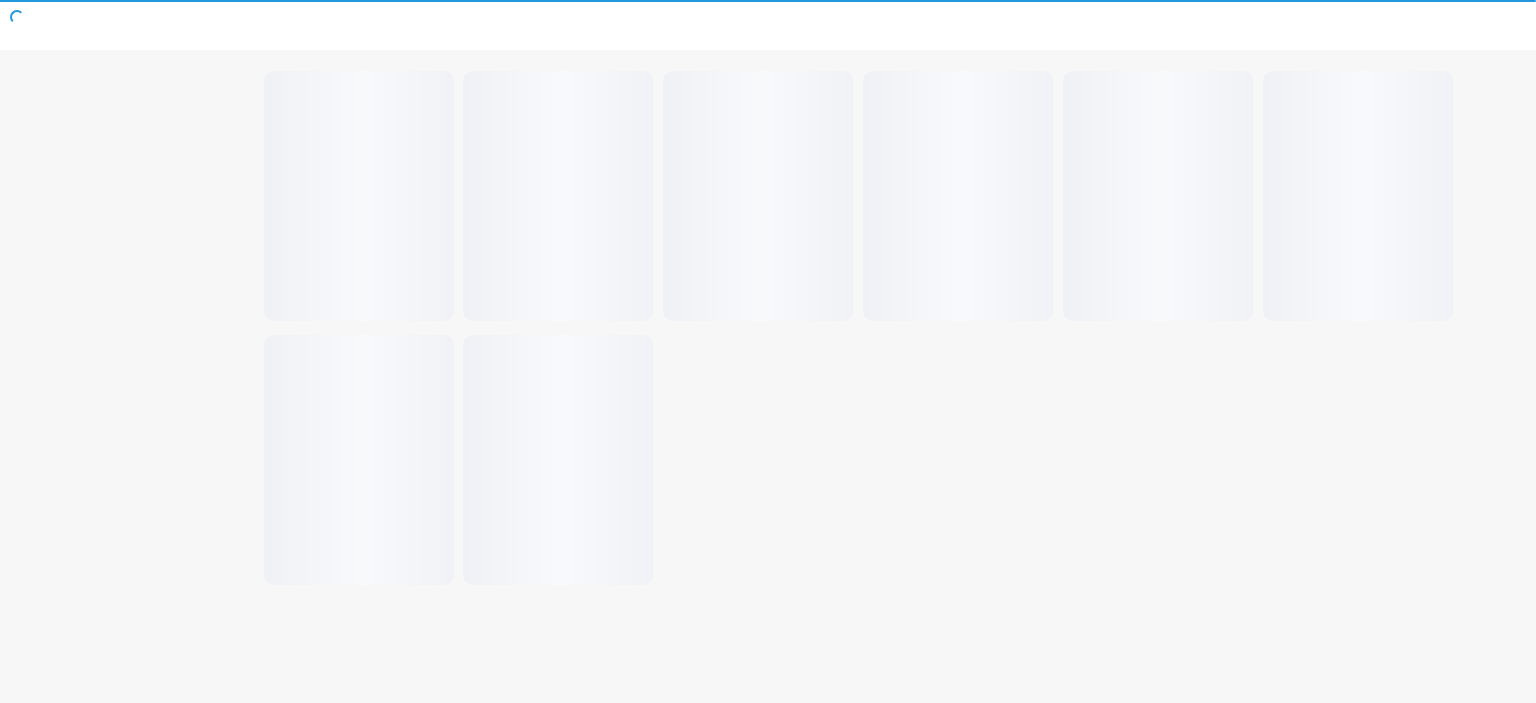 scroll, scrollTop: 0, scrollLeft: 0, axis: both 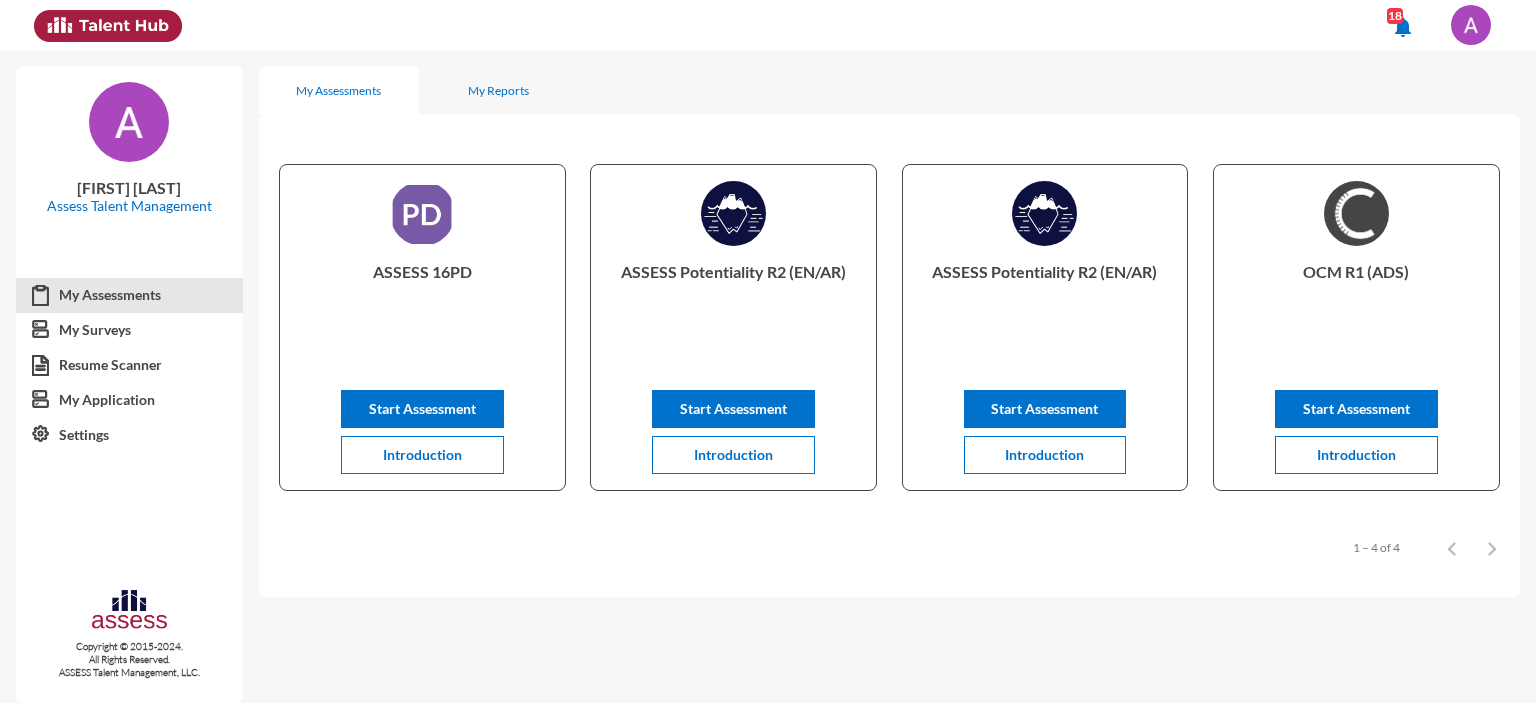 click at bounding box center [1471, 25] 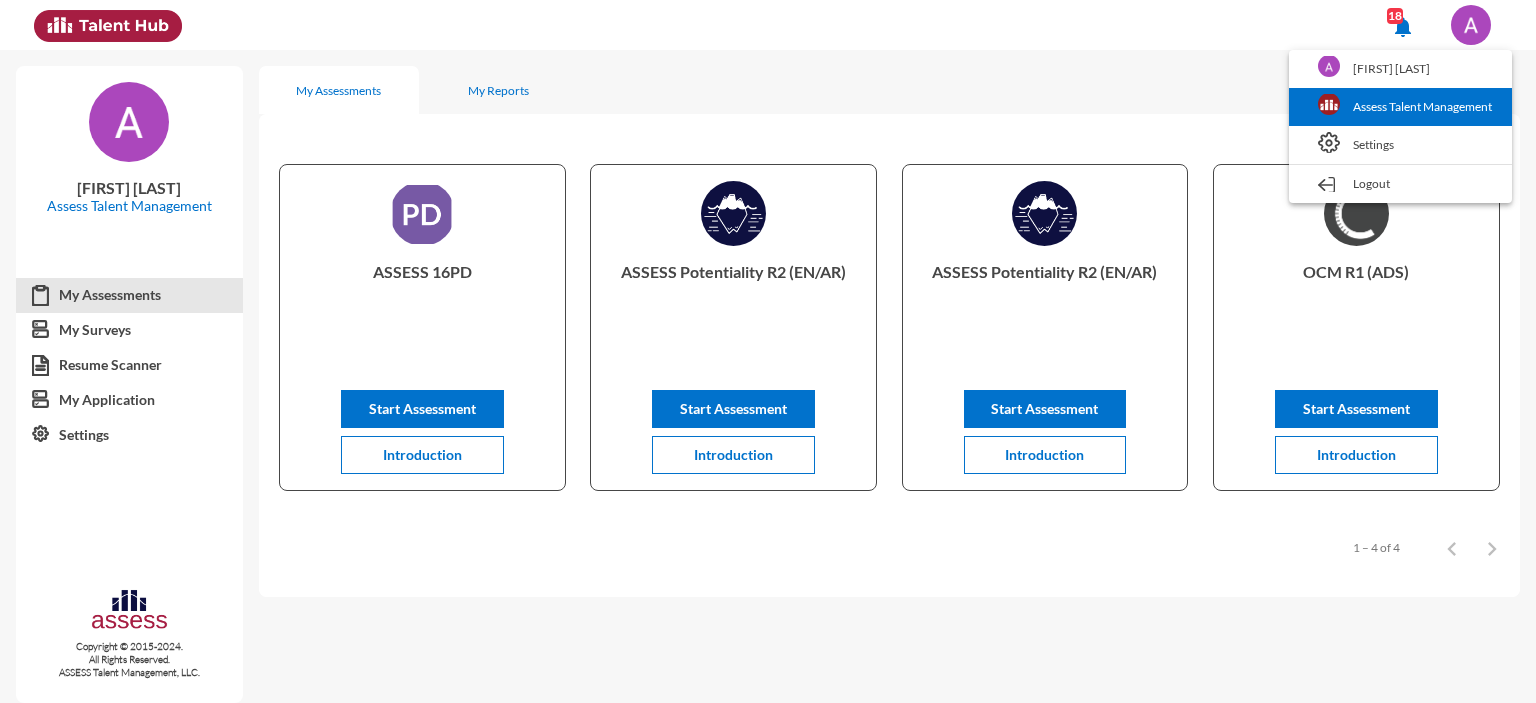 click on "Assess Talent Management" at bounding box center [1400, 107] 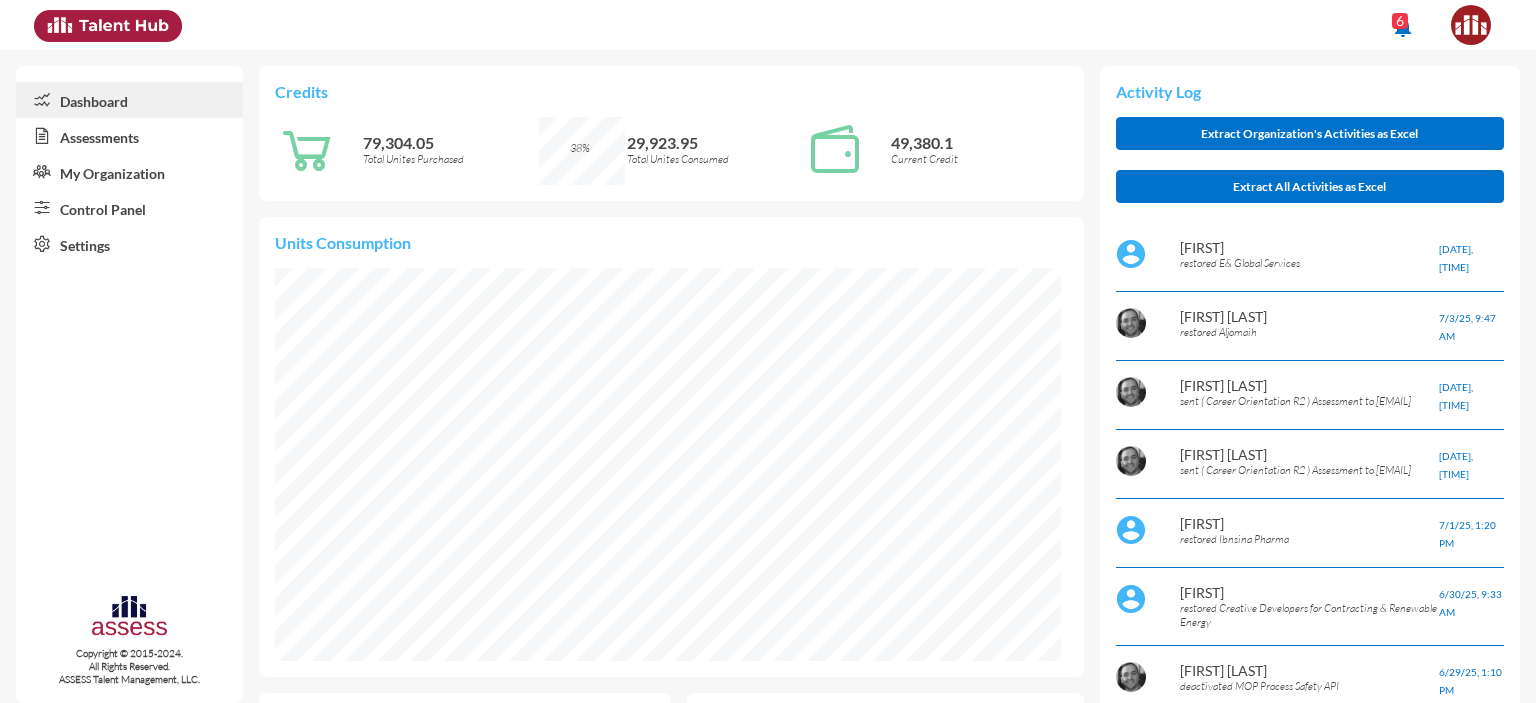 scroll, scrollTop: 999951, scrollLeft: 999951, axis: both 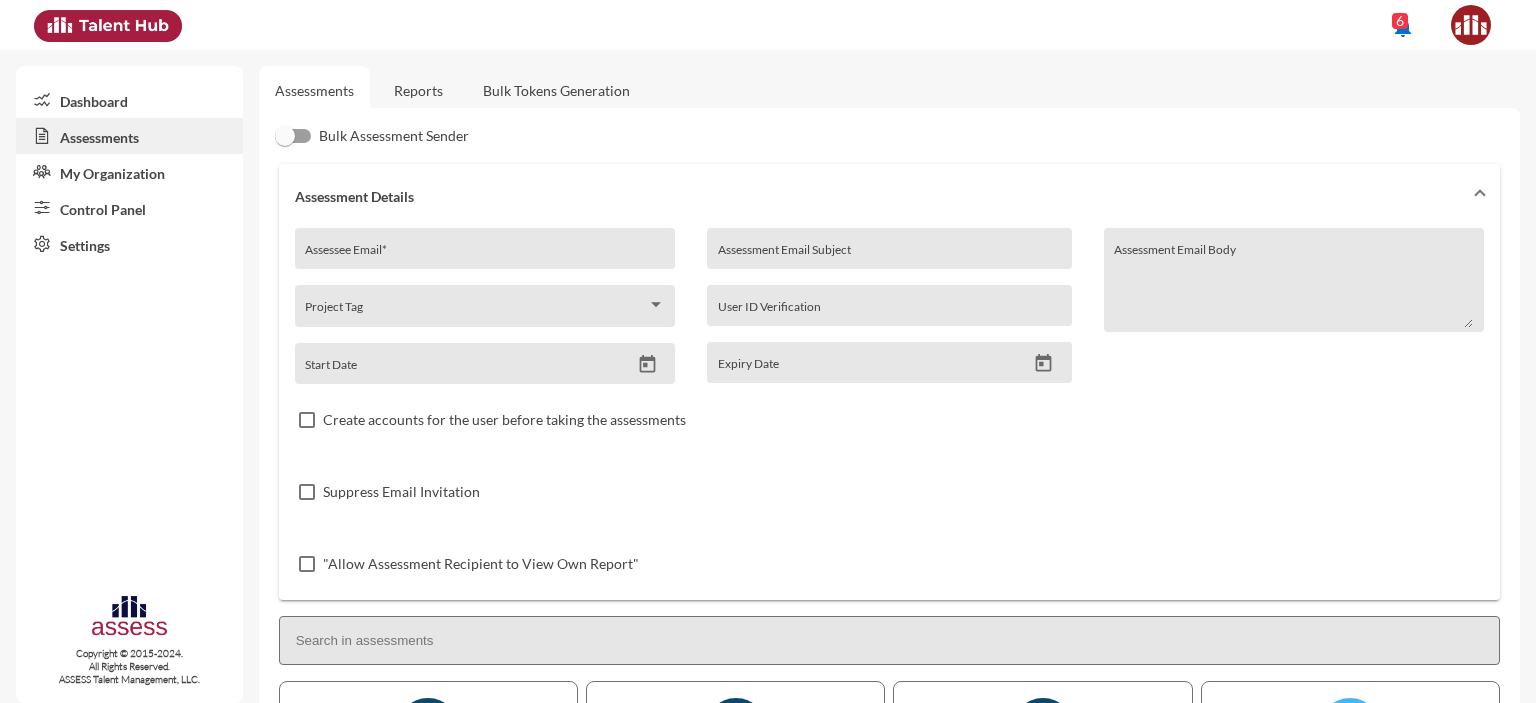 click on "Control Panel" at bounding box center [129, 208] 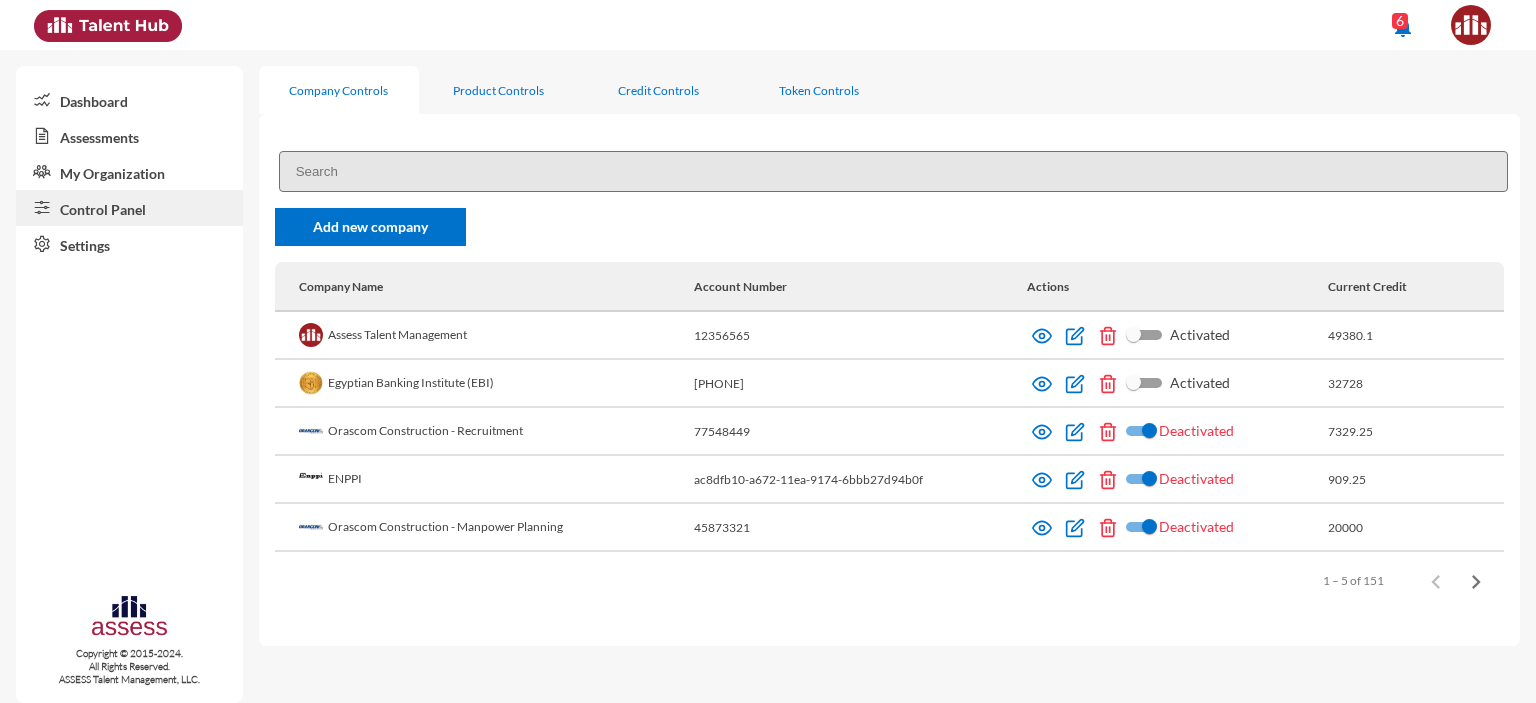click at bounding box center [893, 171] 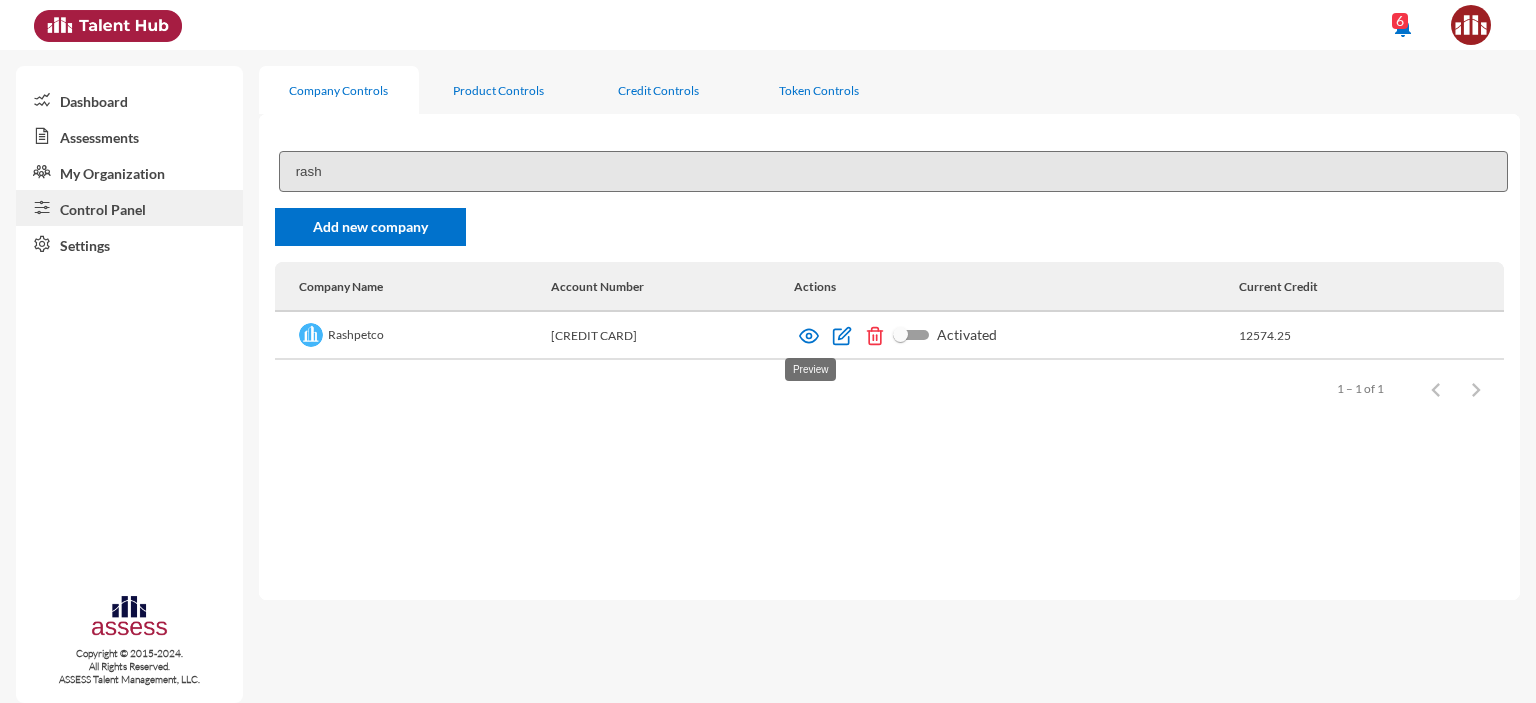 type on "rash" 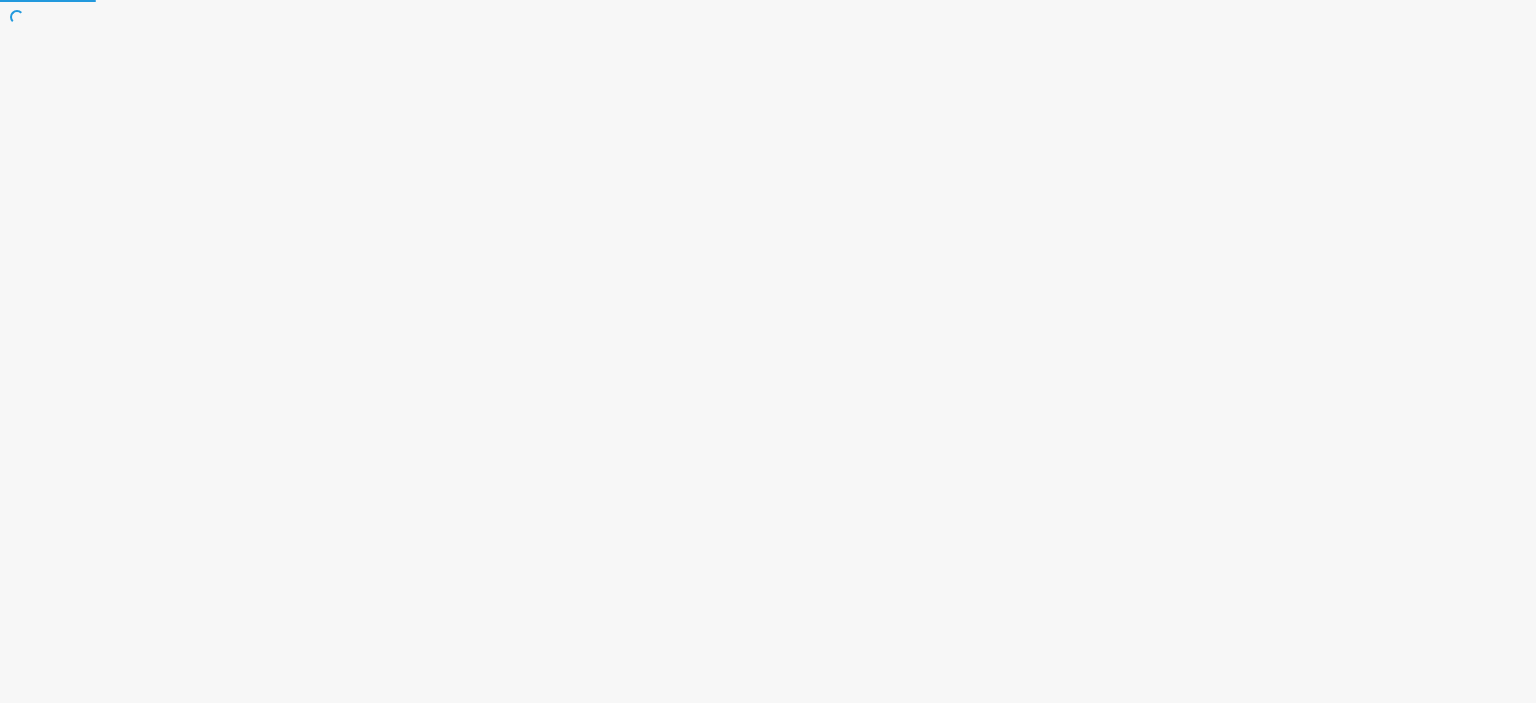 scroll, scrollTop: 0, scrollLeft: 0, axis: both 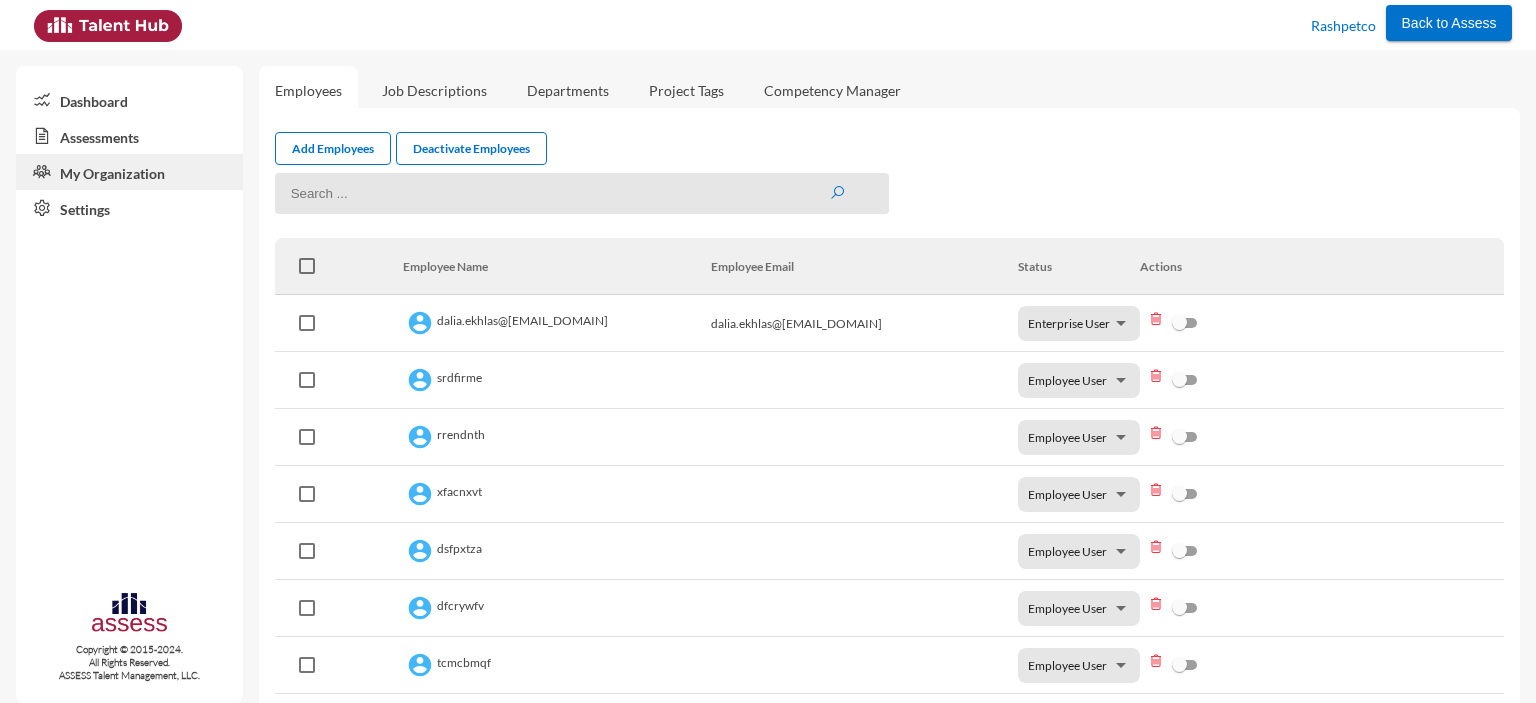 click on "Assessments" at bounding box center [129, 136] 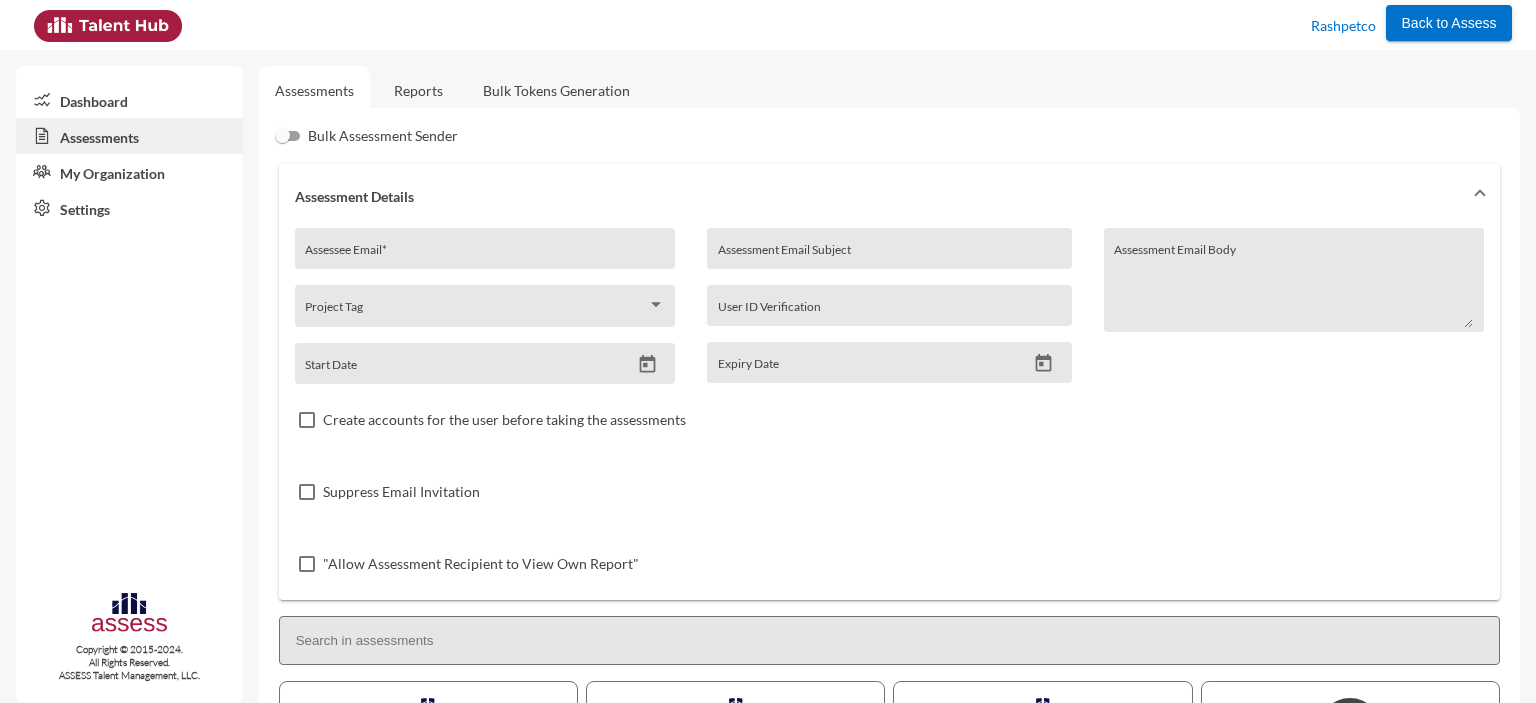click on "Reports" at bounding box center [418, 90] 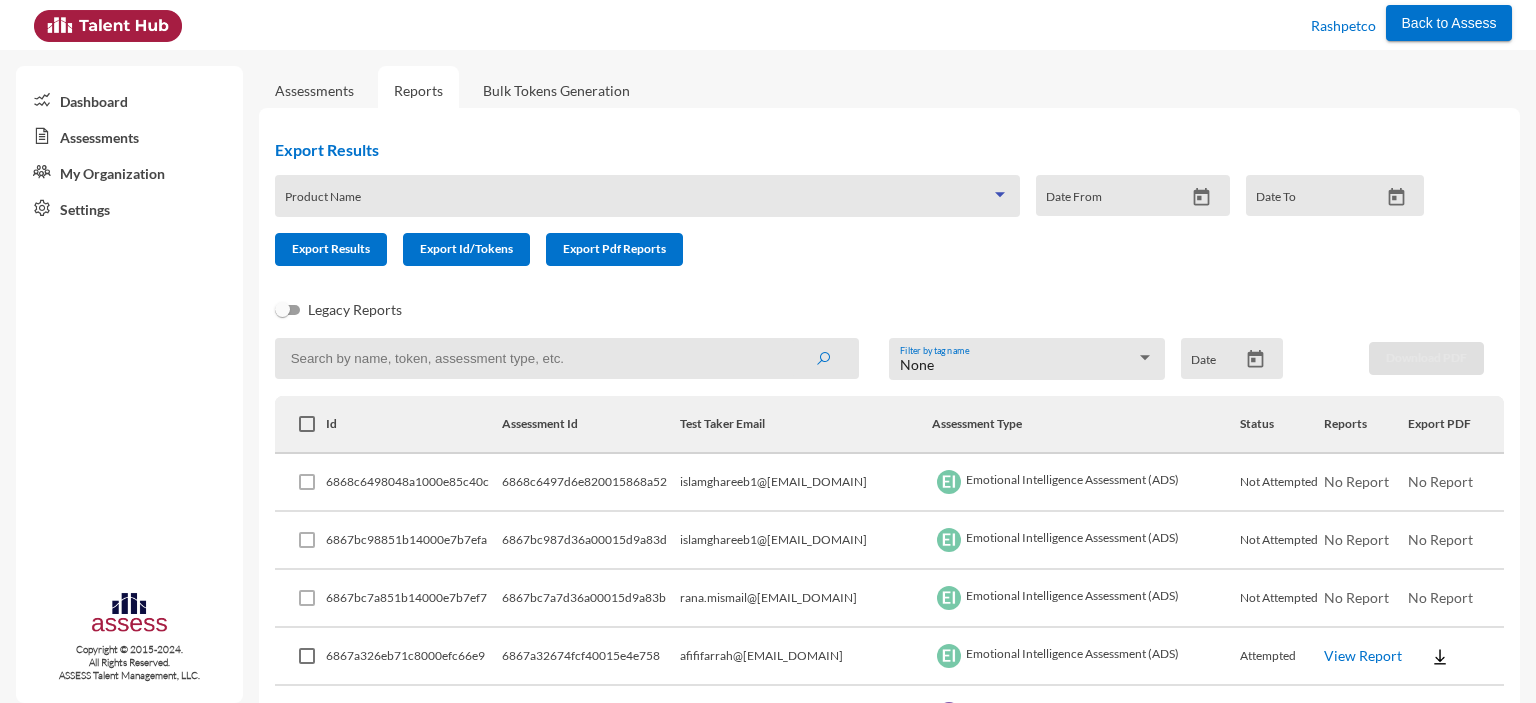 click at bounding box center [638, 203] 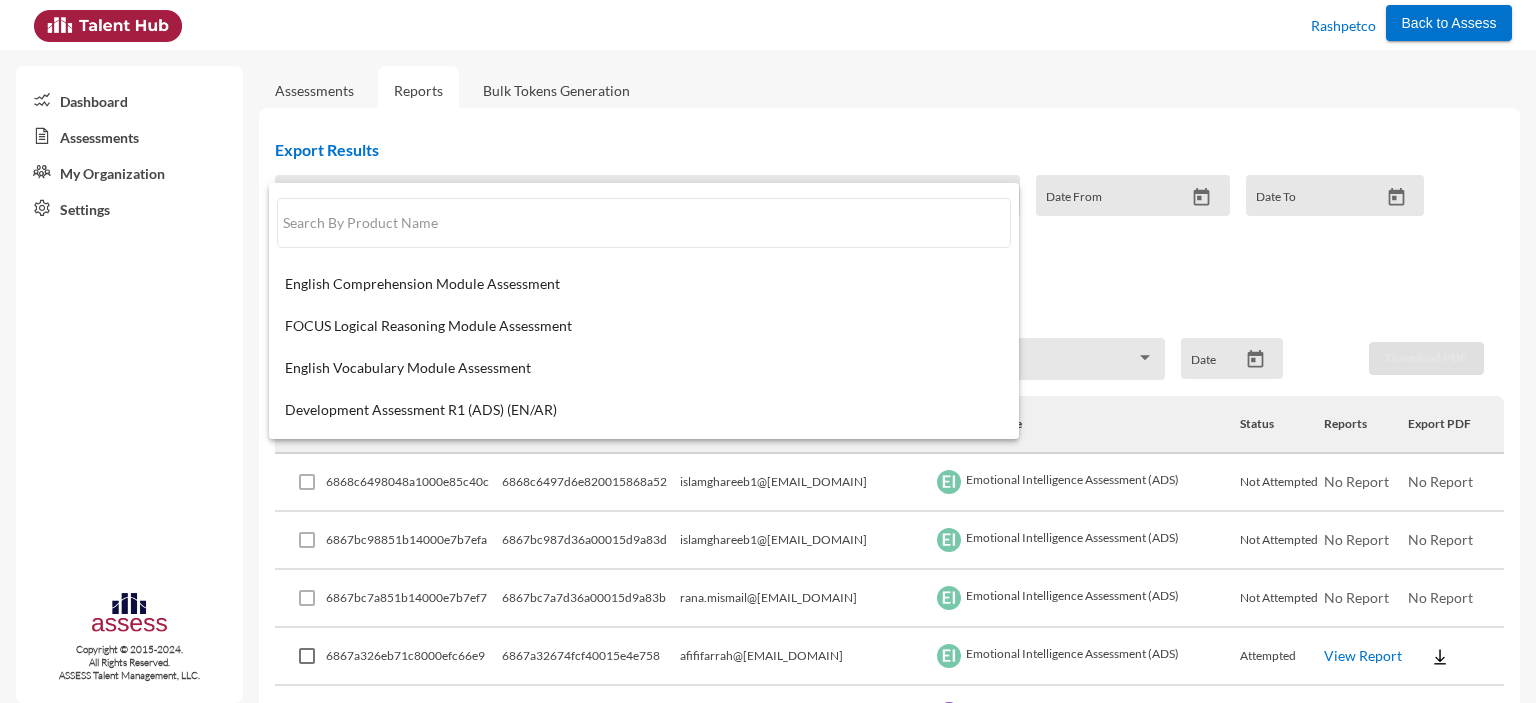 click at bounding box center (768, 351) 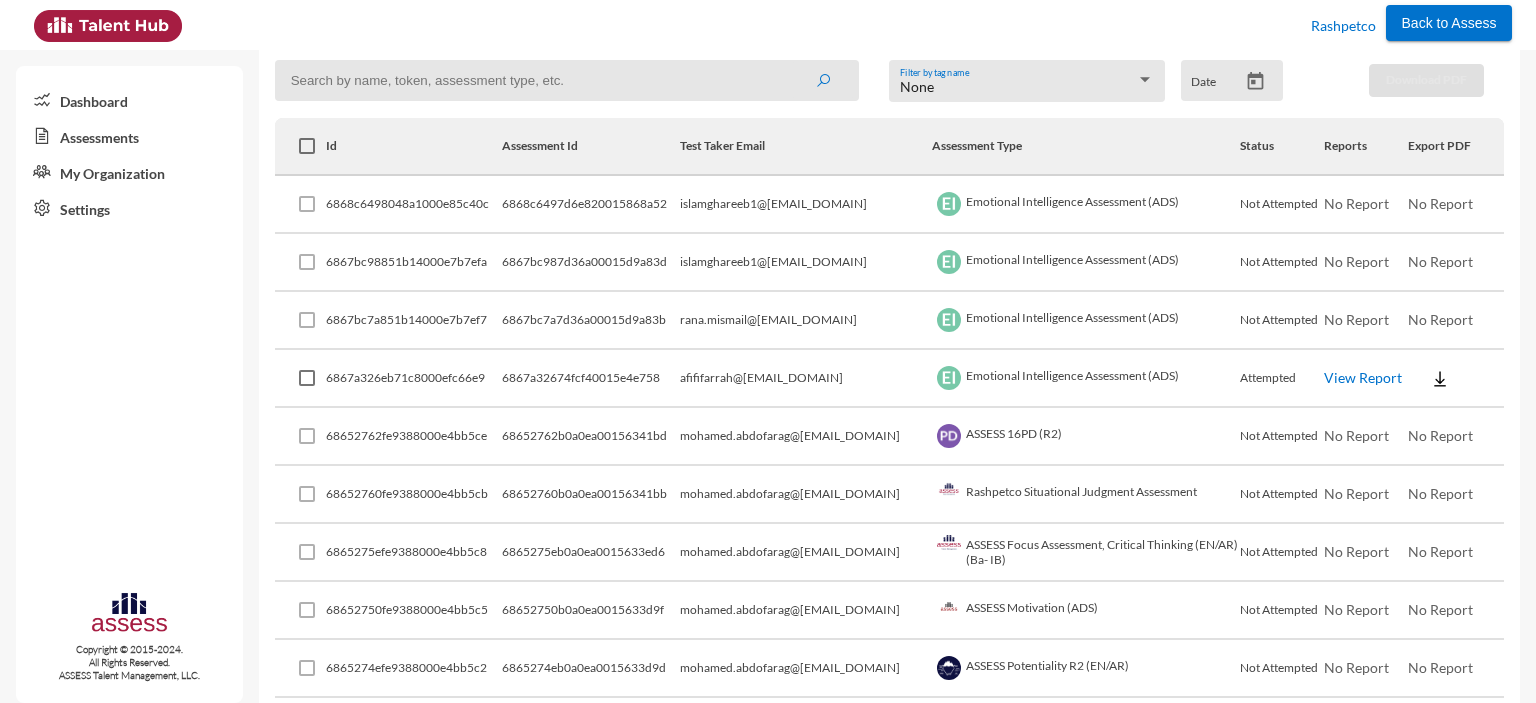 scroll, scrollTop: 279, scrollLeft: 0, axis: vertical 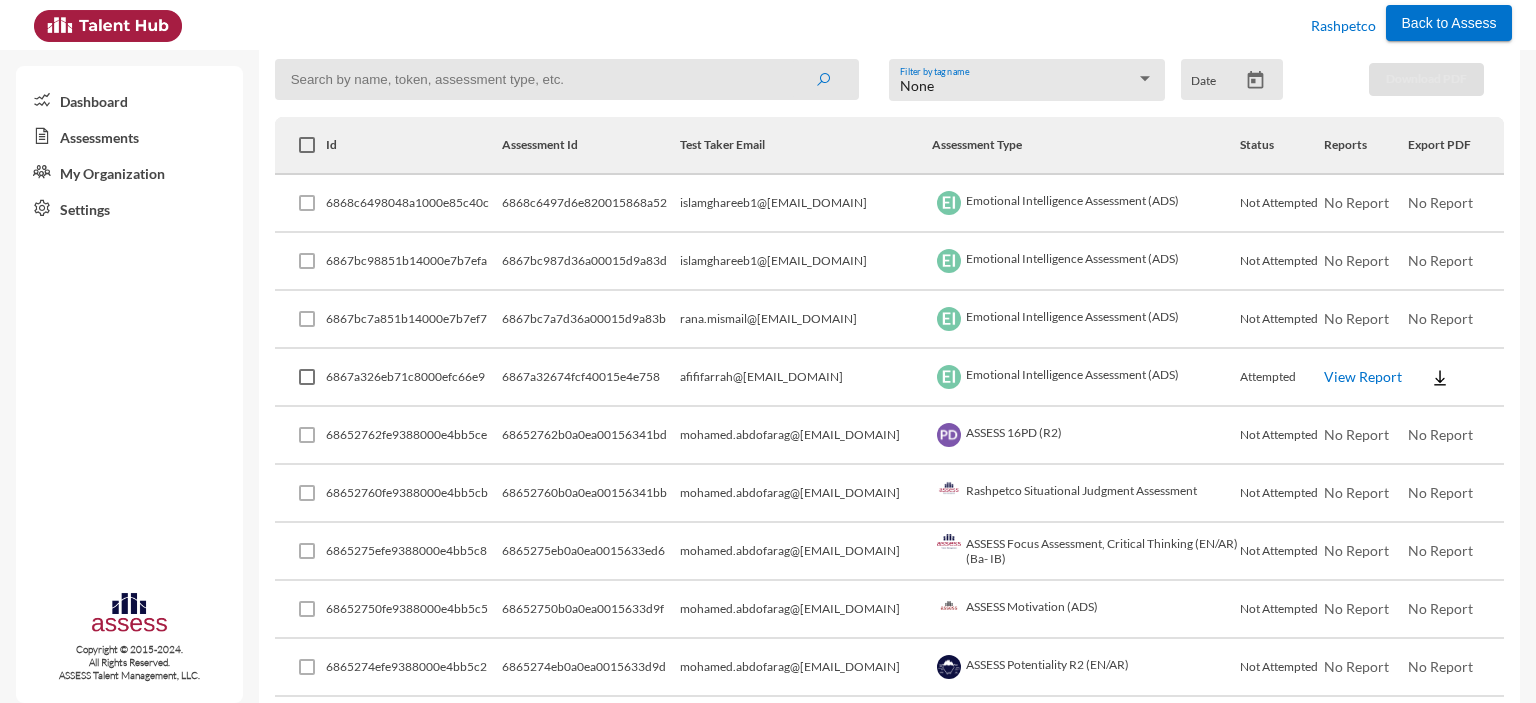 click on "View Report" at bounding box center (1363, 376) 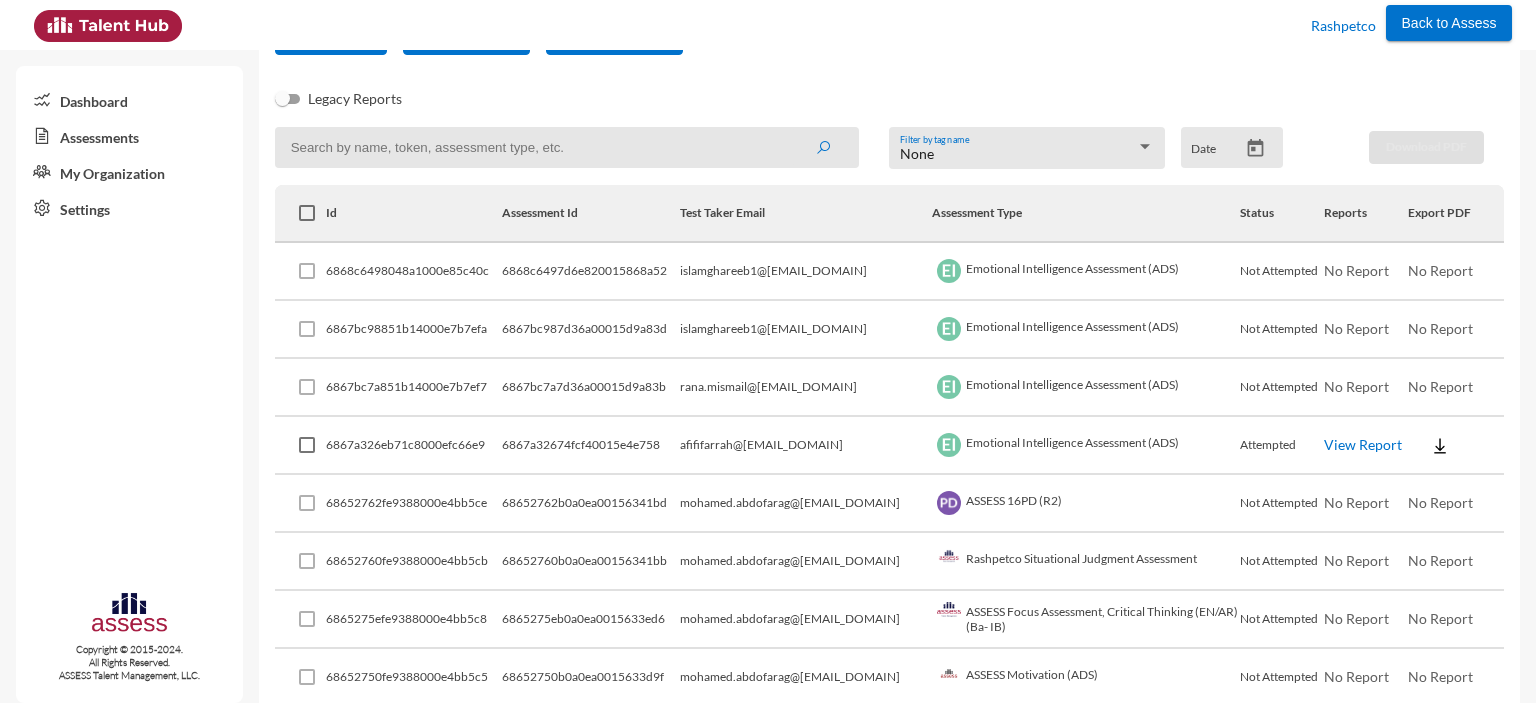 scroll, scrollTop: 0, scrollLeft: 0, axis: both 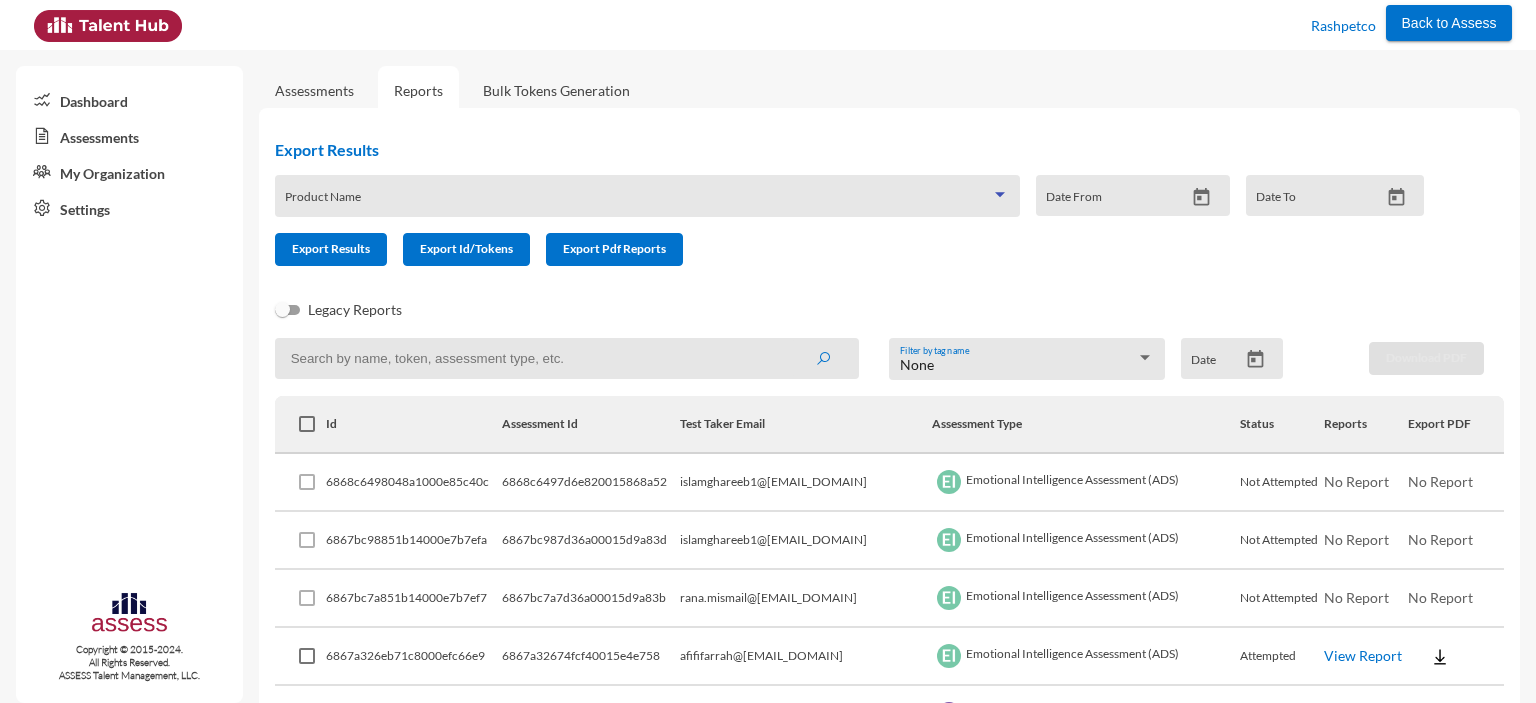 click at bounding box center [638, 203] 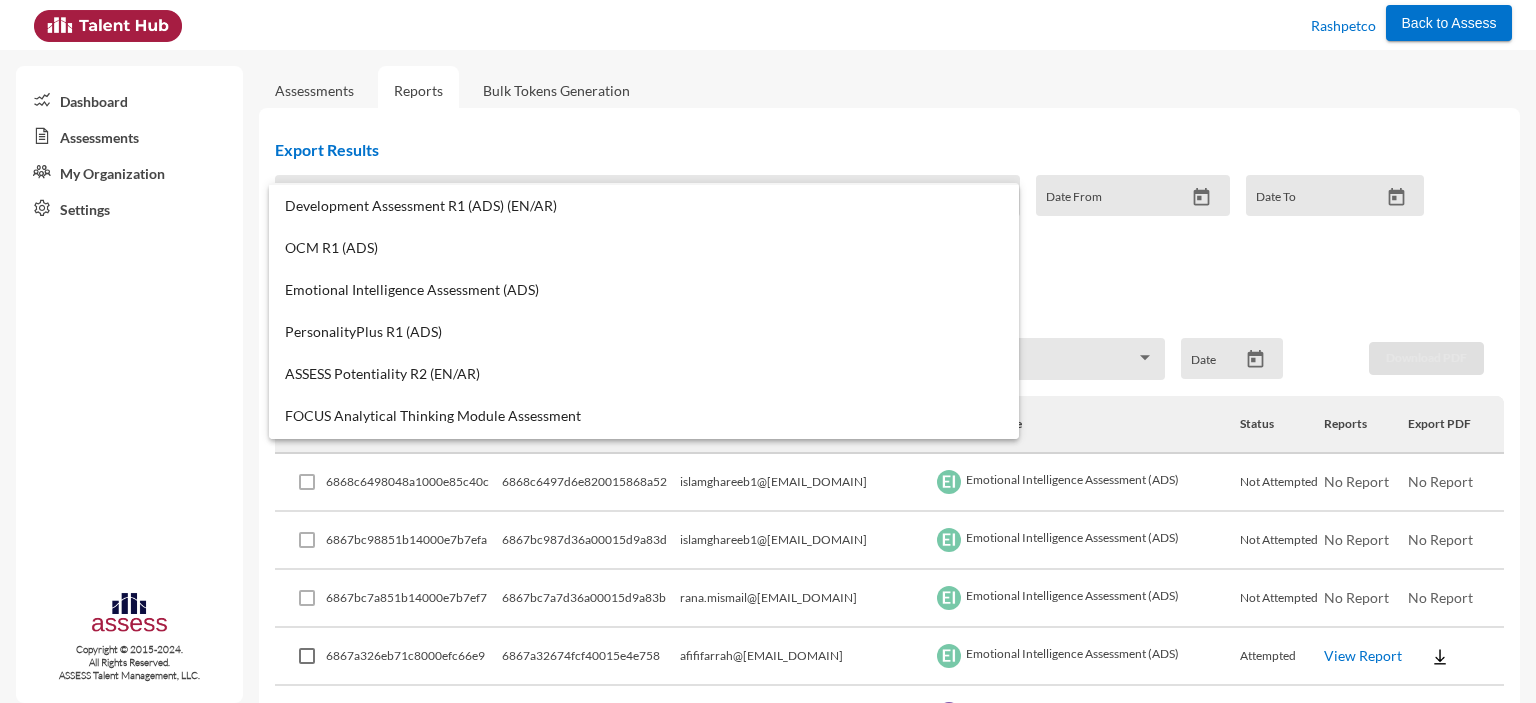 scroll, scrollTop: 228, scrollLeft: 0, axis: vertical 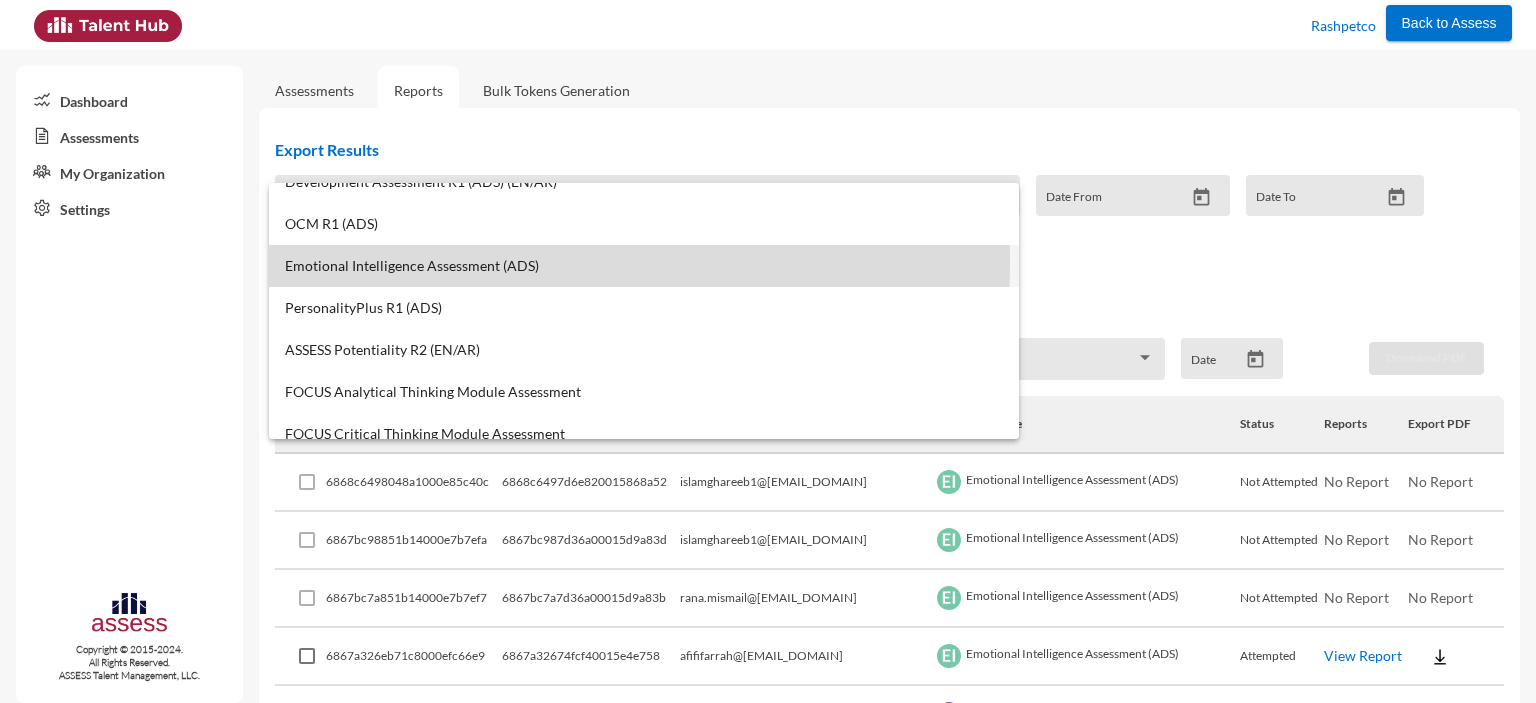 click on "Emotional Intelligence Assessment (ADS)" at bounding box center [644, 266] 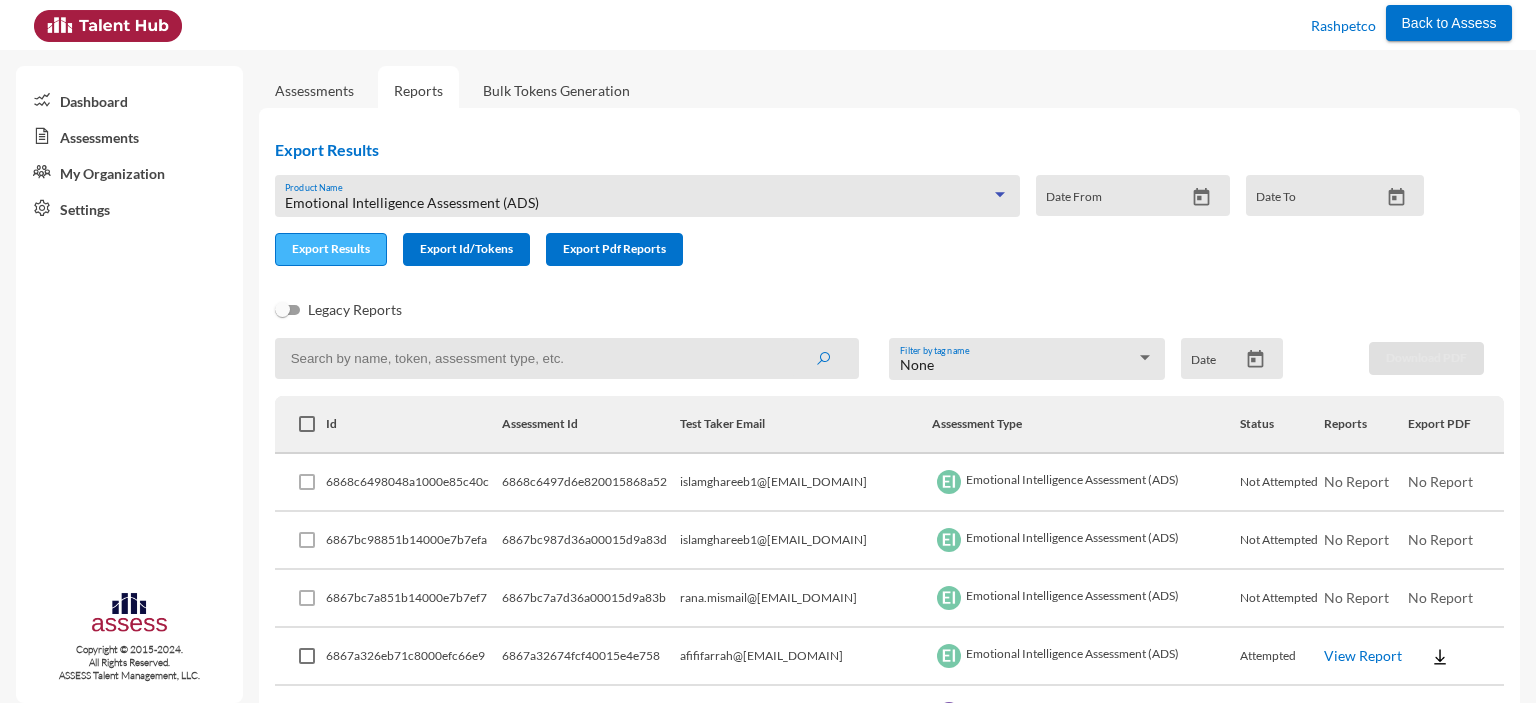 click on "Export Results" at bounding box center [331, 249] 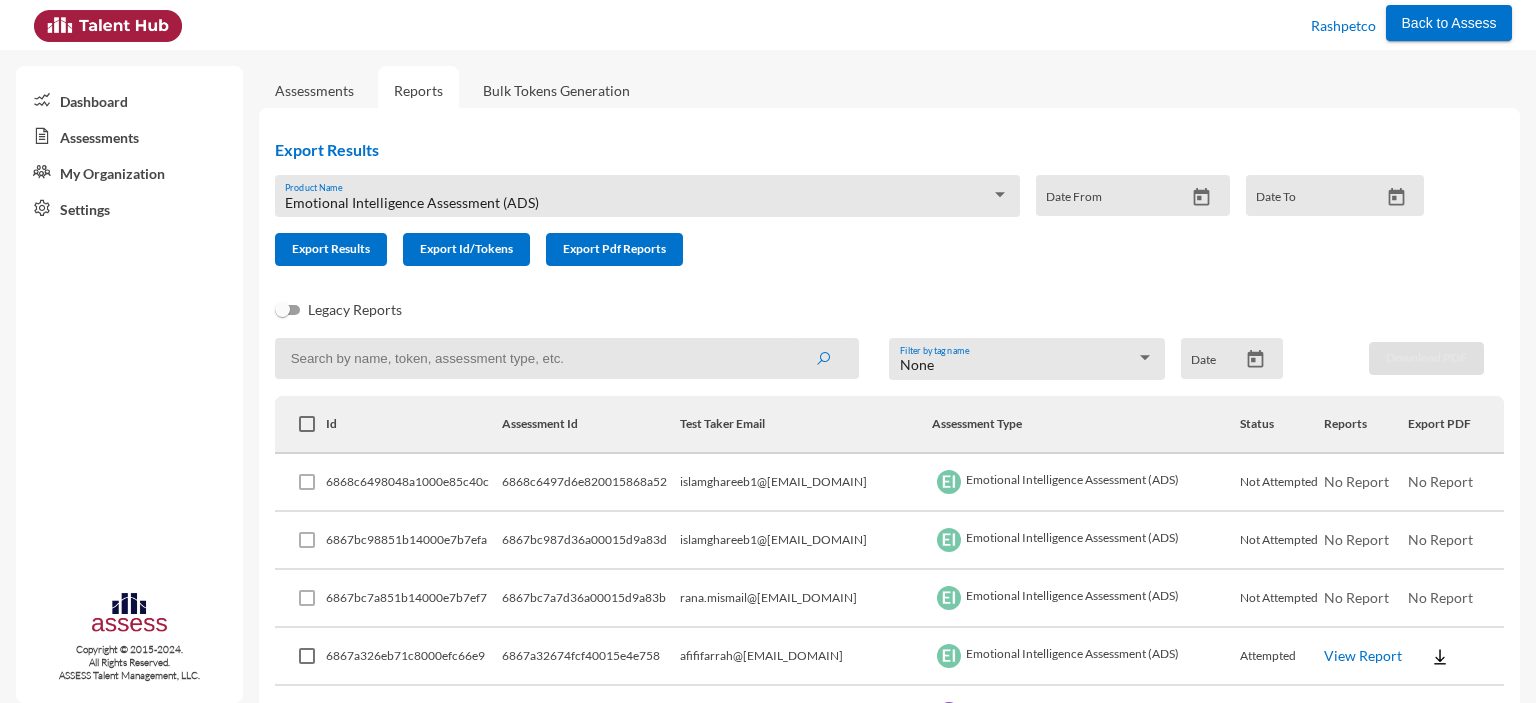 type 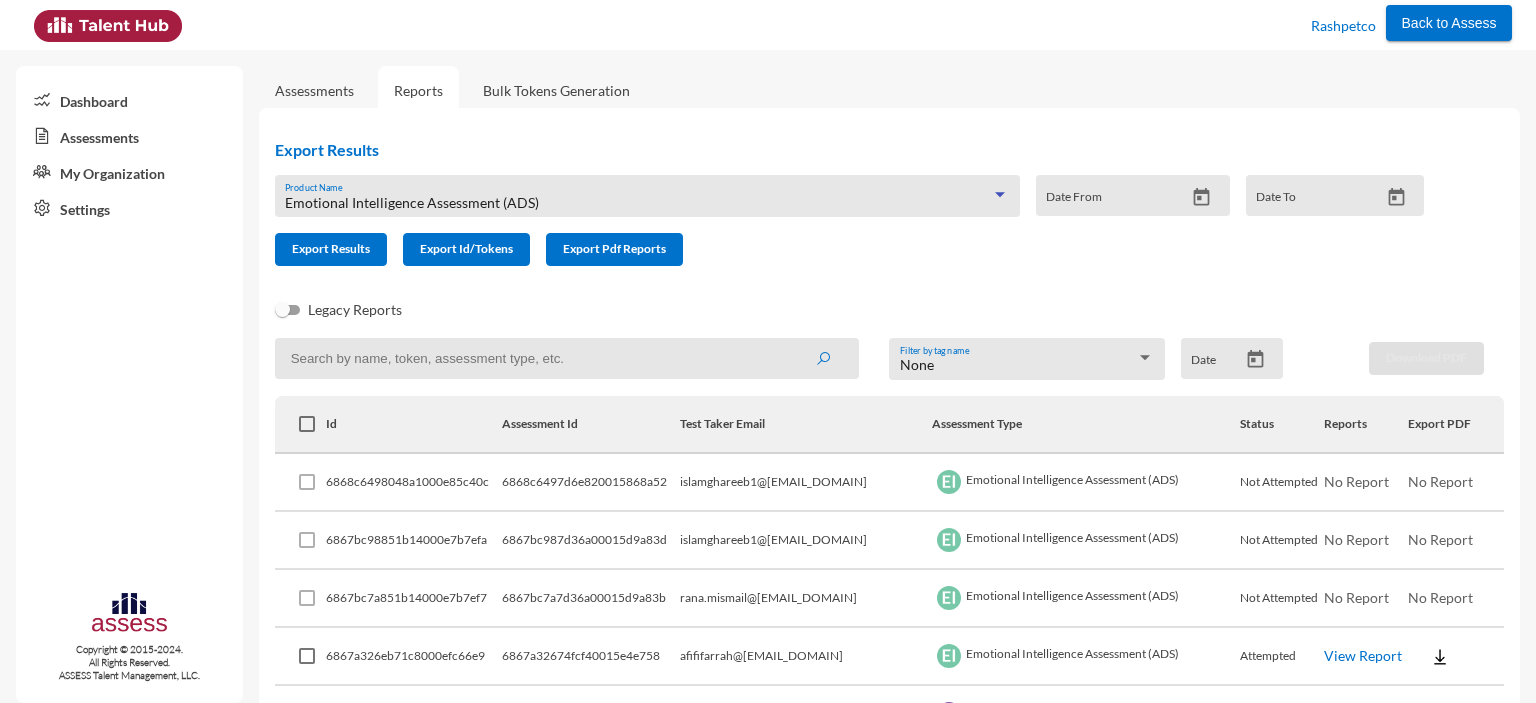 click on "Emotional Intelligence Assessment (ADS)" at bounding box center [638, 203] 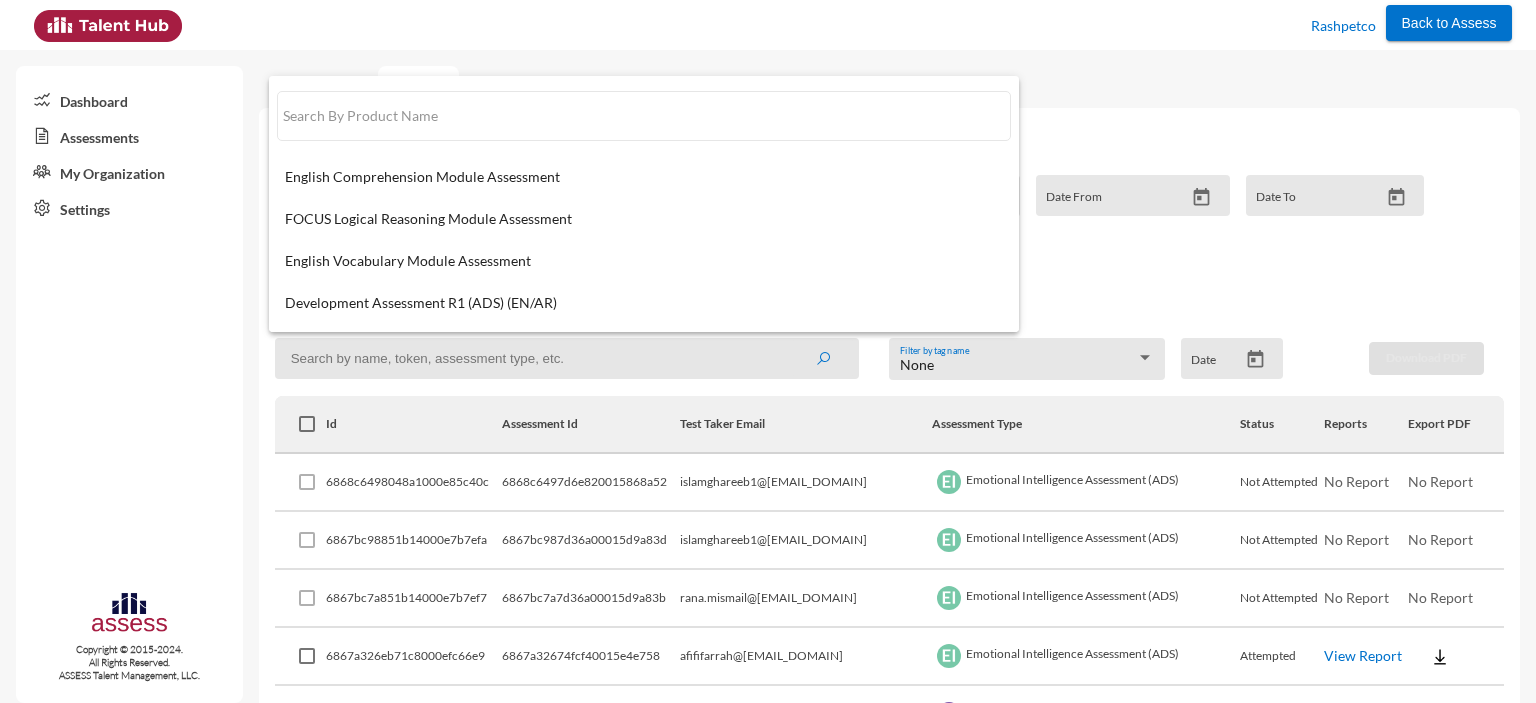 scroll, scrollTop: 144, scrollLeft: 0, axis: vertical 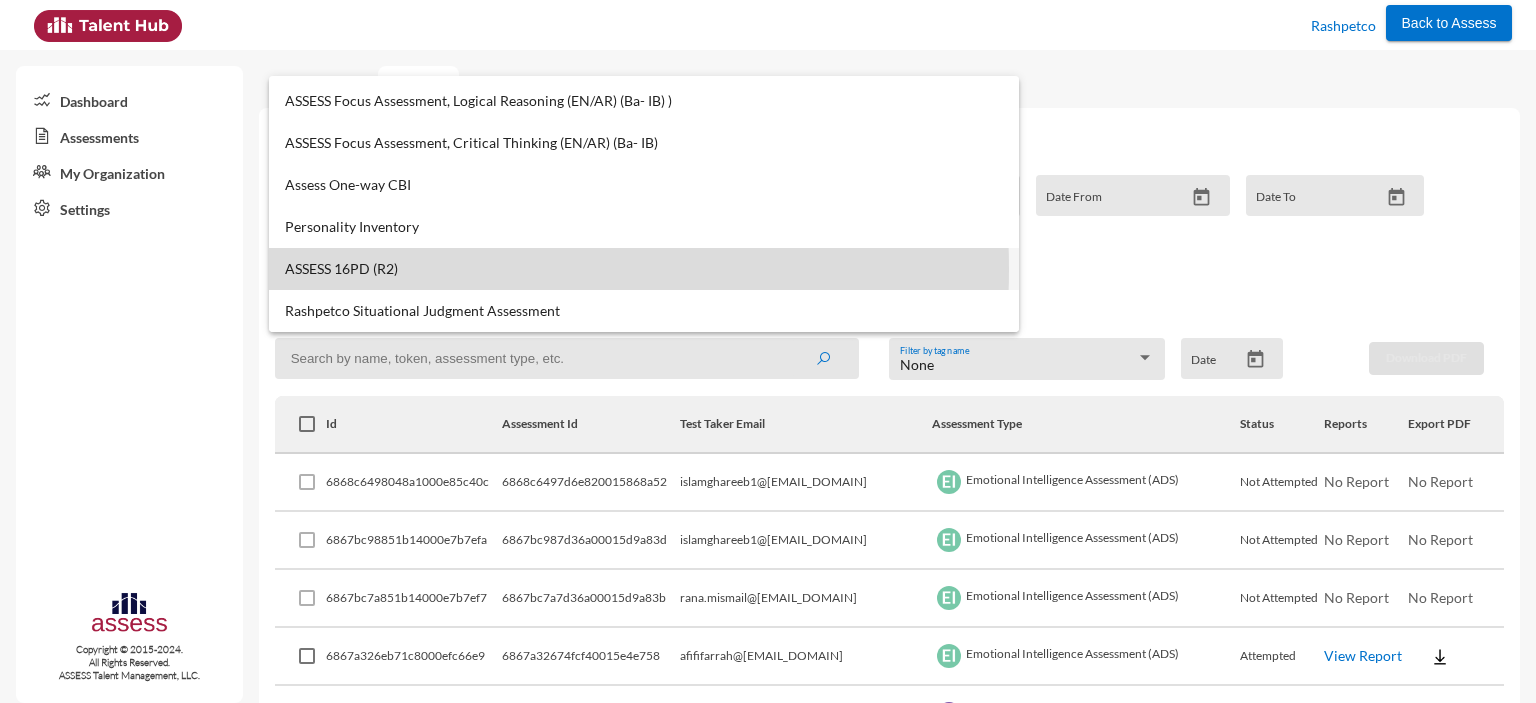click on "ASSESS 16PD (R2)" at bounding box center [644, 269] 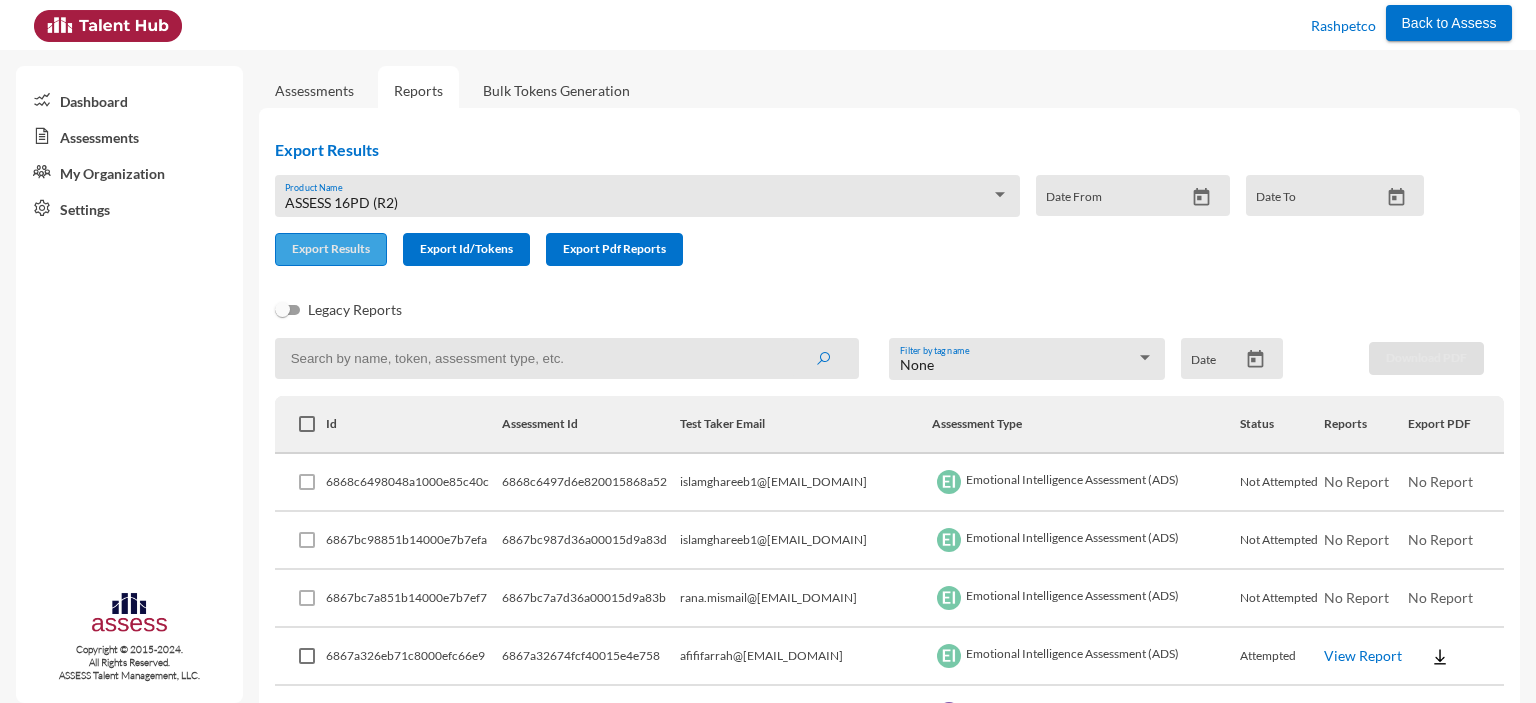click on "Export Results" at bounding box center (331, 248) 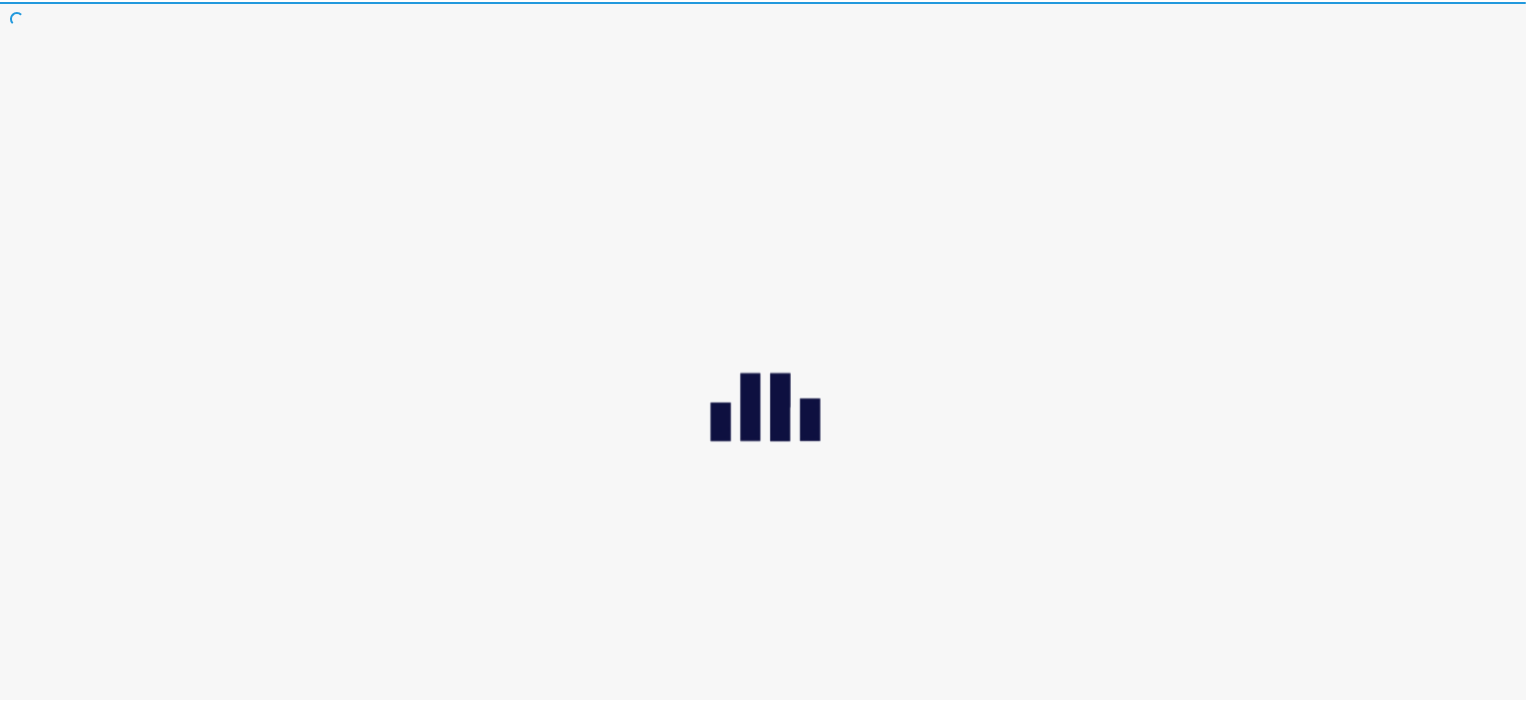 scroll, scrollTop: 0, scrollLeft: 0, axis: both 